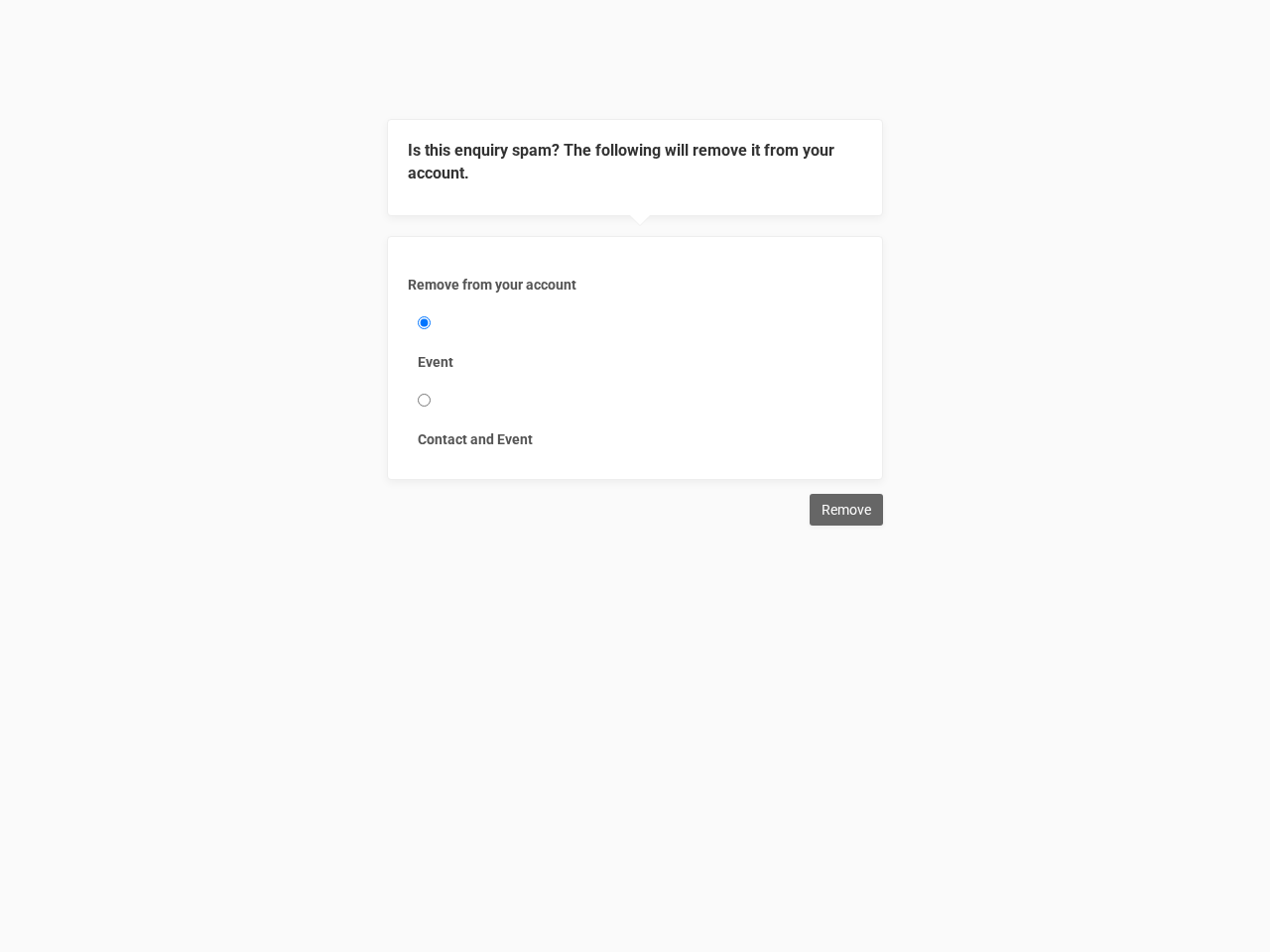 scroll, scrollTop: 0, scrollLeft: 0, axis: both 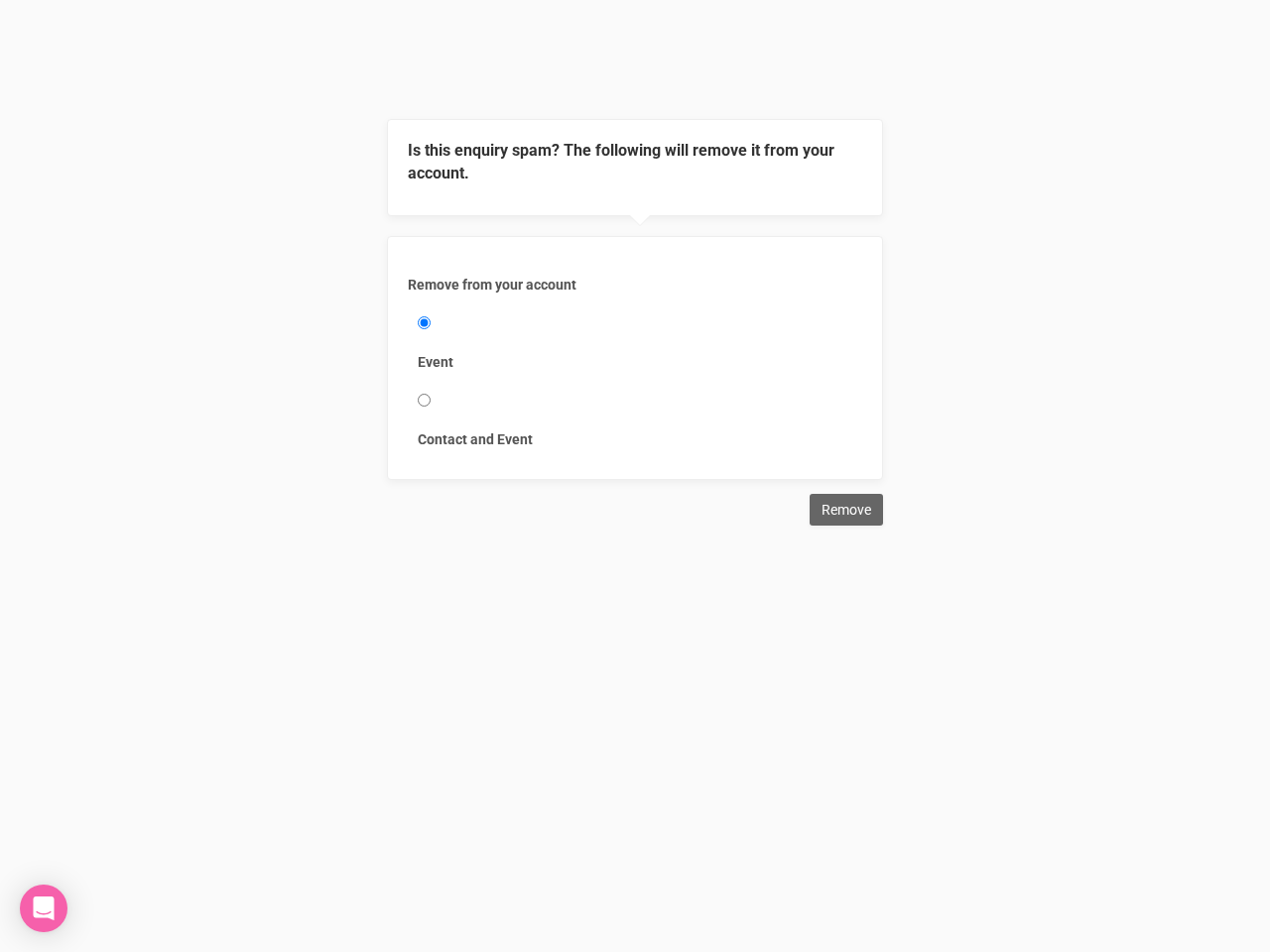click on "Remove from your account
Event Contact and Event" at bounding box center (635, 358) 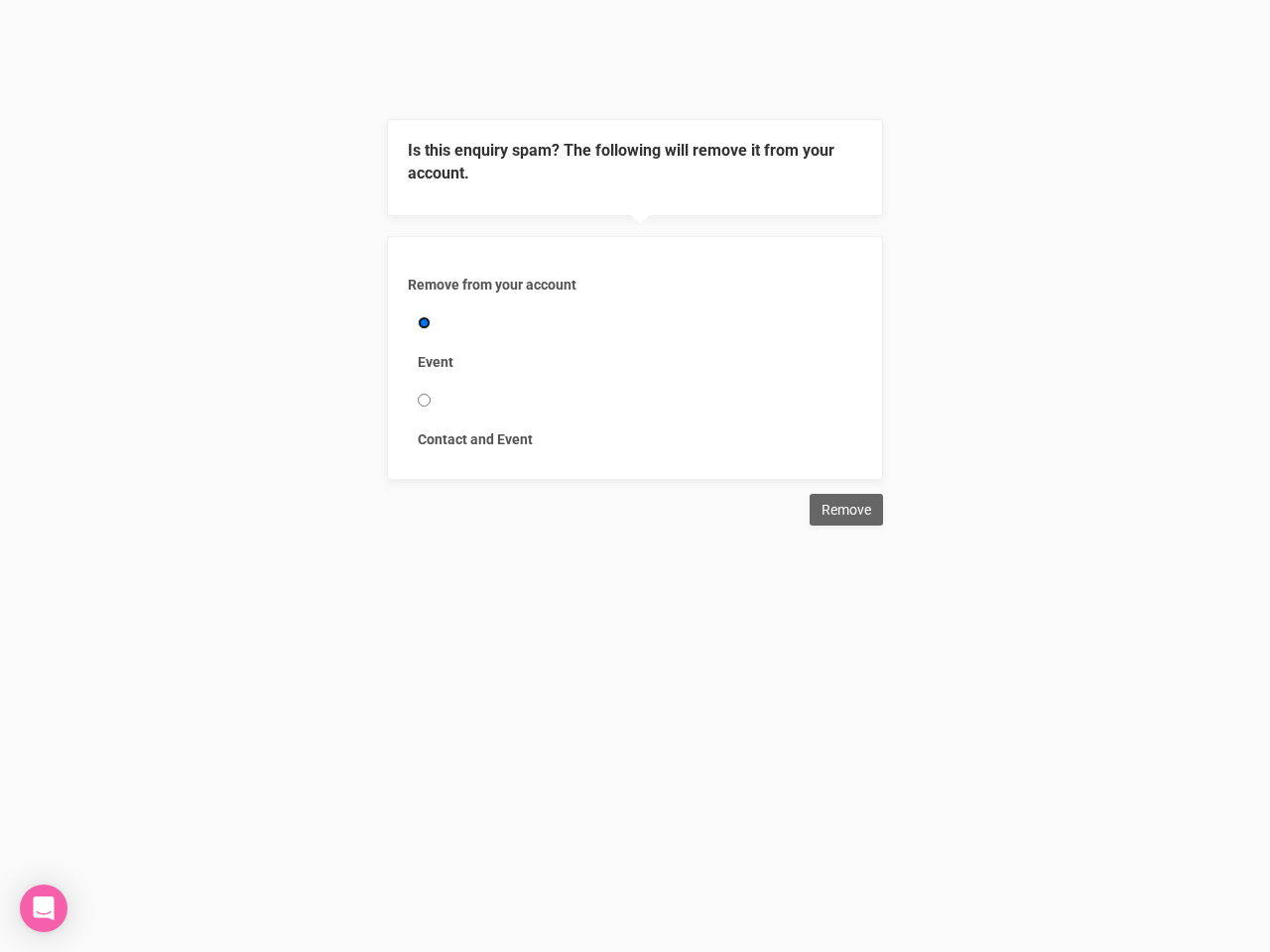 click on "Event" at bounding box center (424, 322) 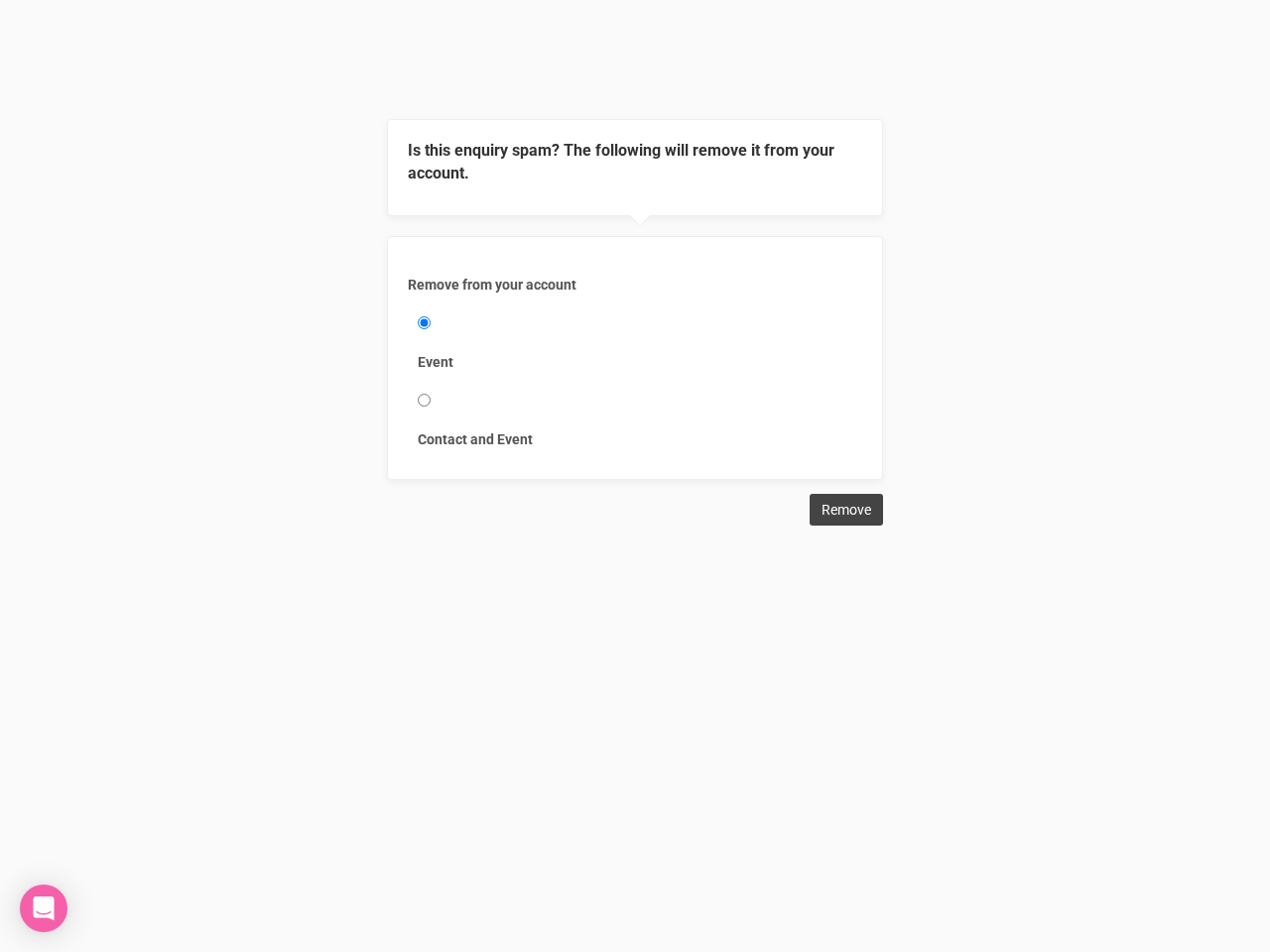 click on "Remove" at bounding box center (846, 510) 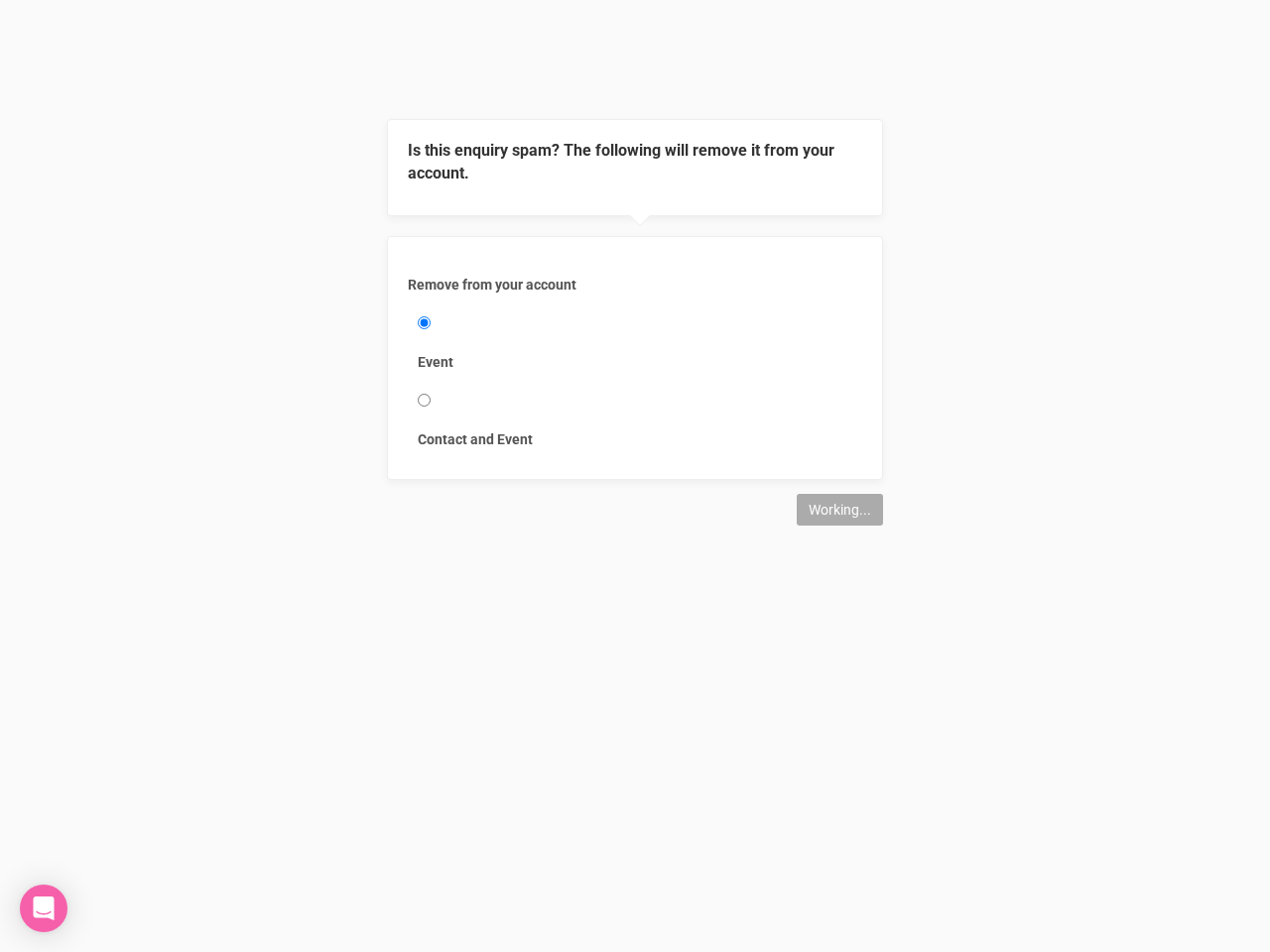 type on "Remove" 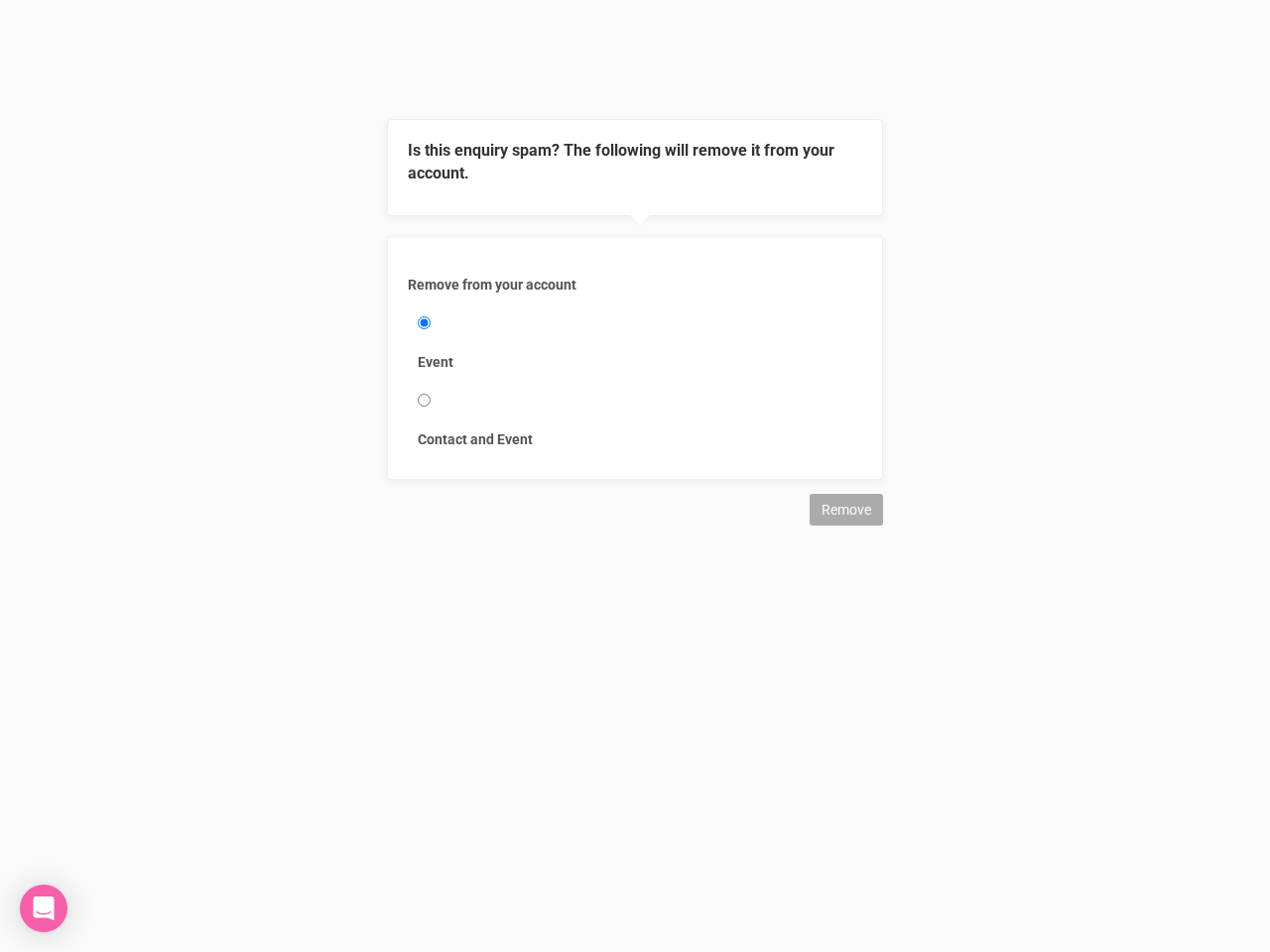 click 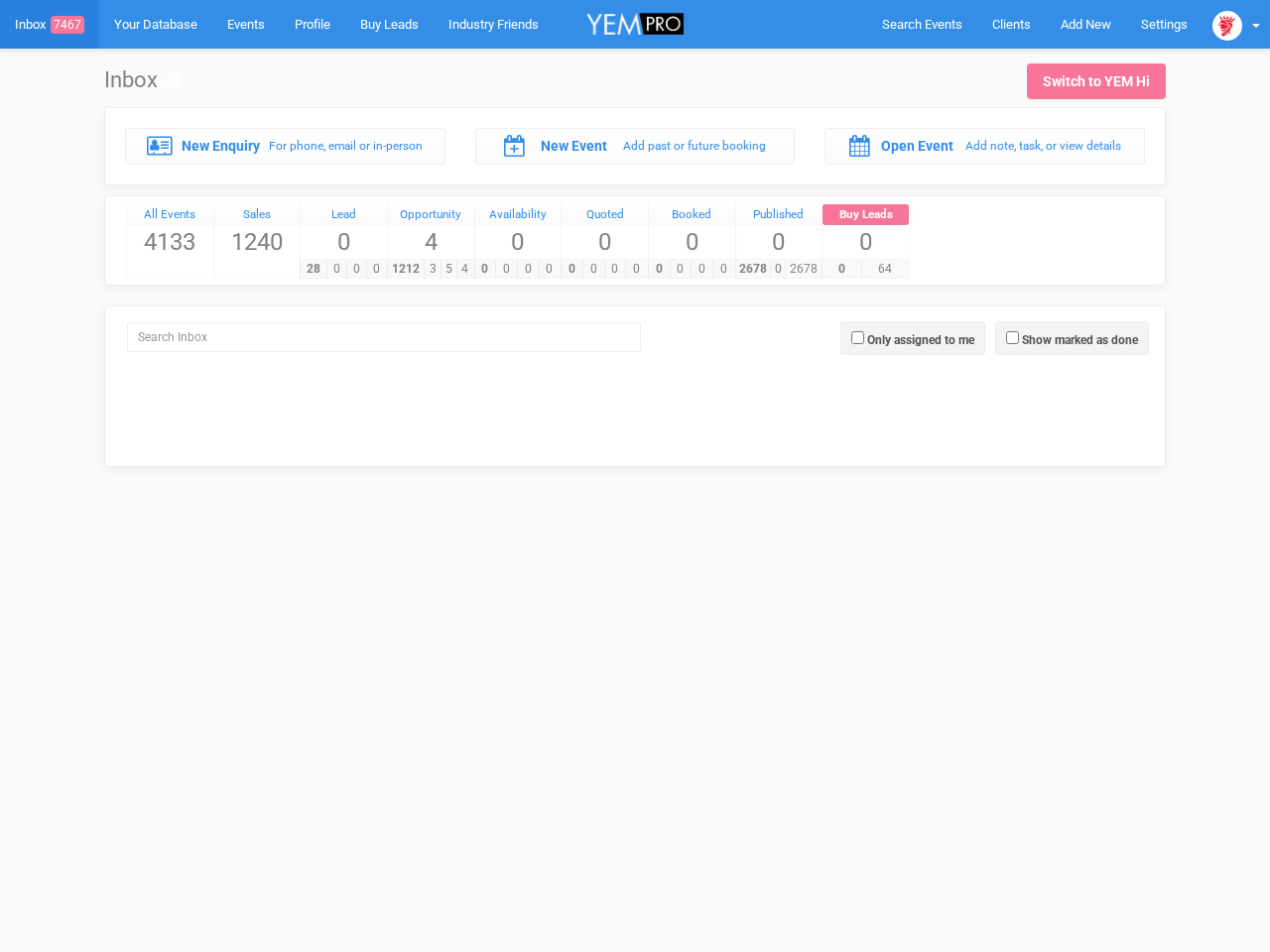 scroll, scrollTop: 0, scrollLeft: 0, axis: both 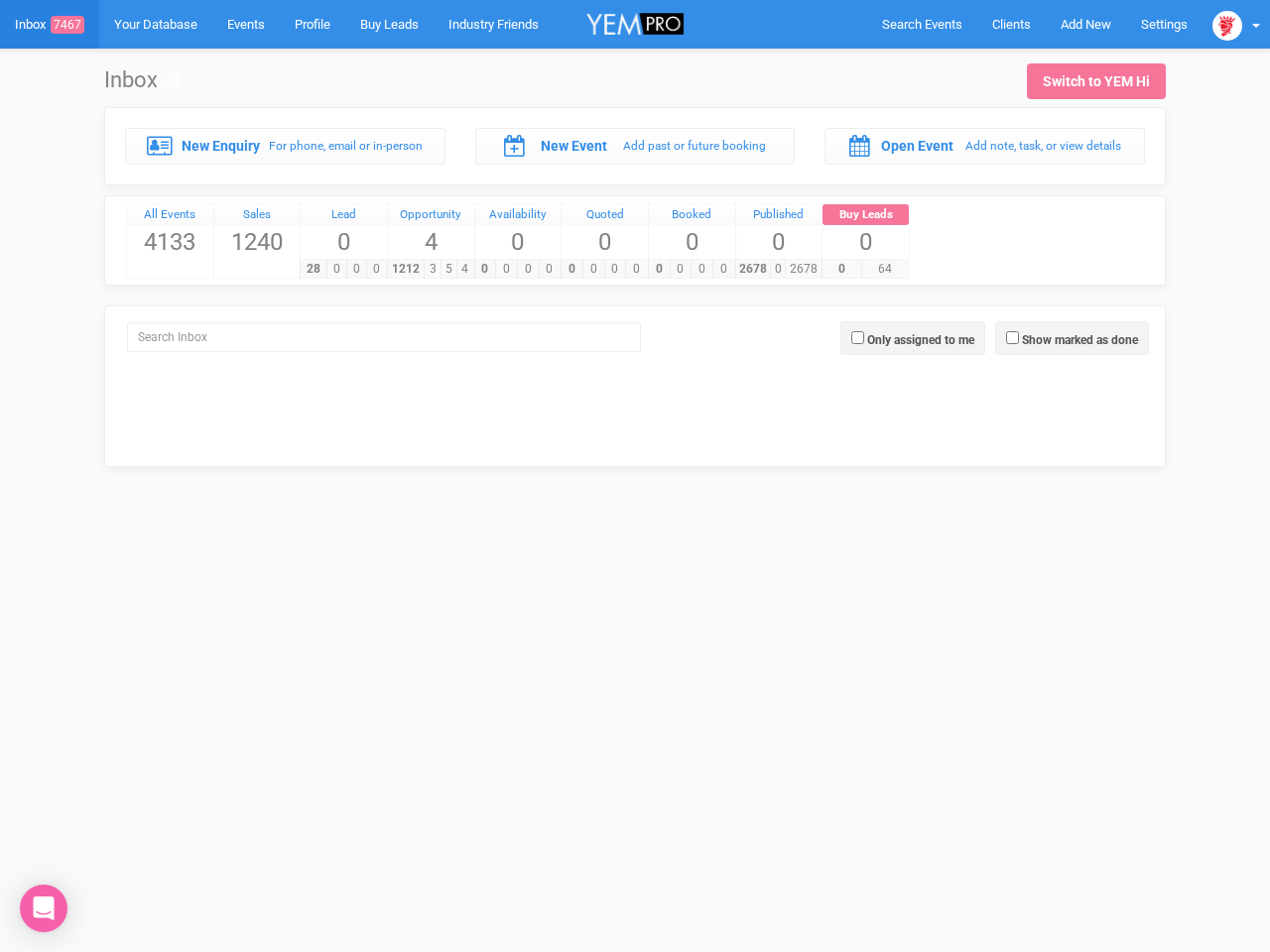 click on "[PHONE]" at bounding box center (603, 269) 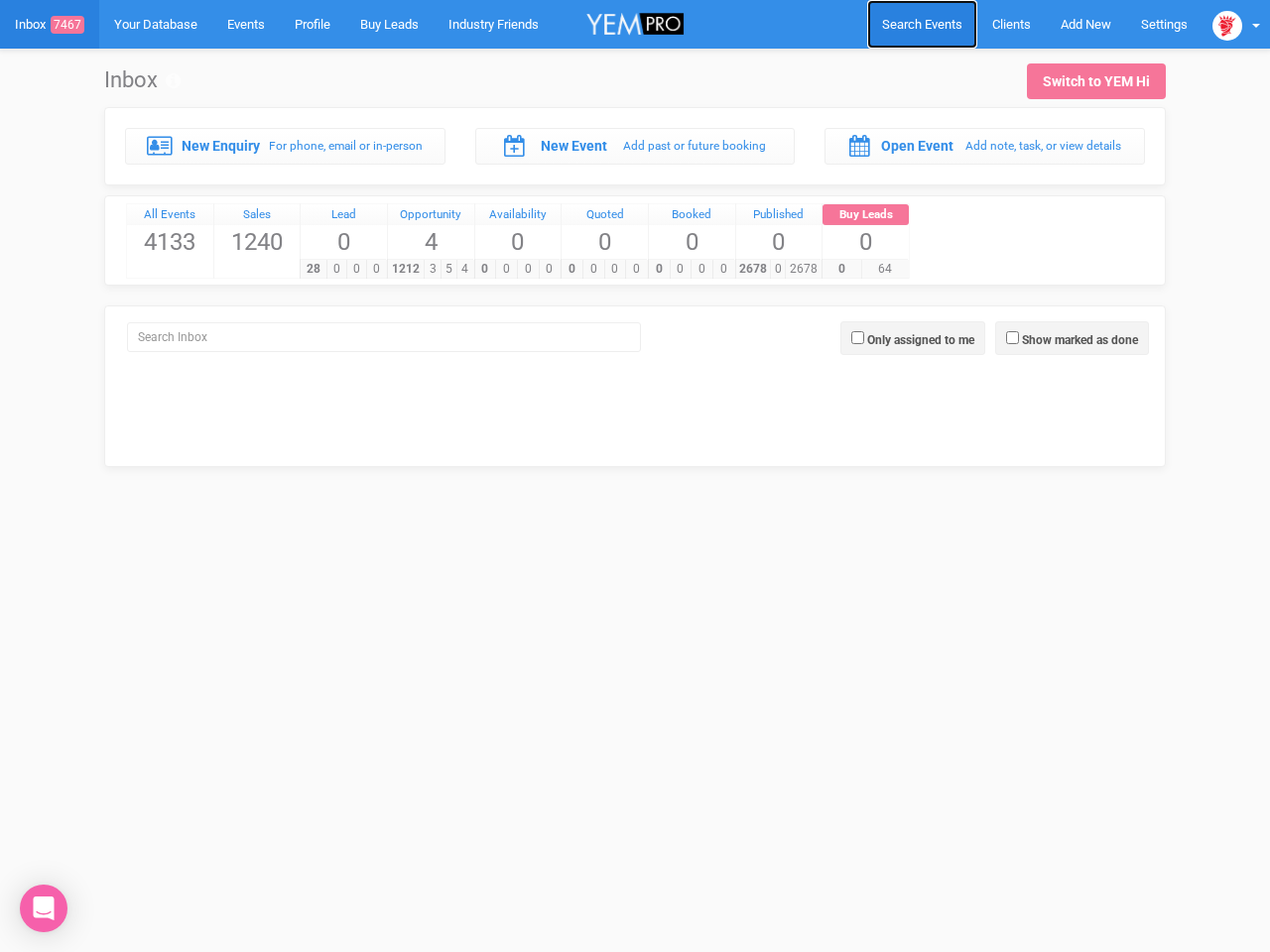click on "Search Events" at bounding box center [922, 24] 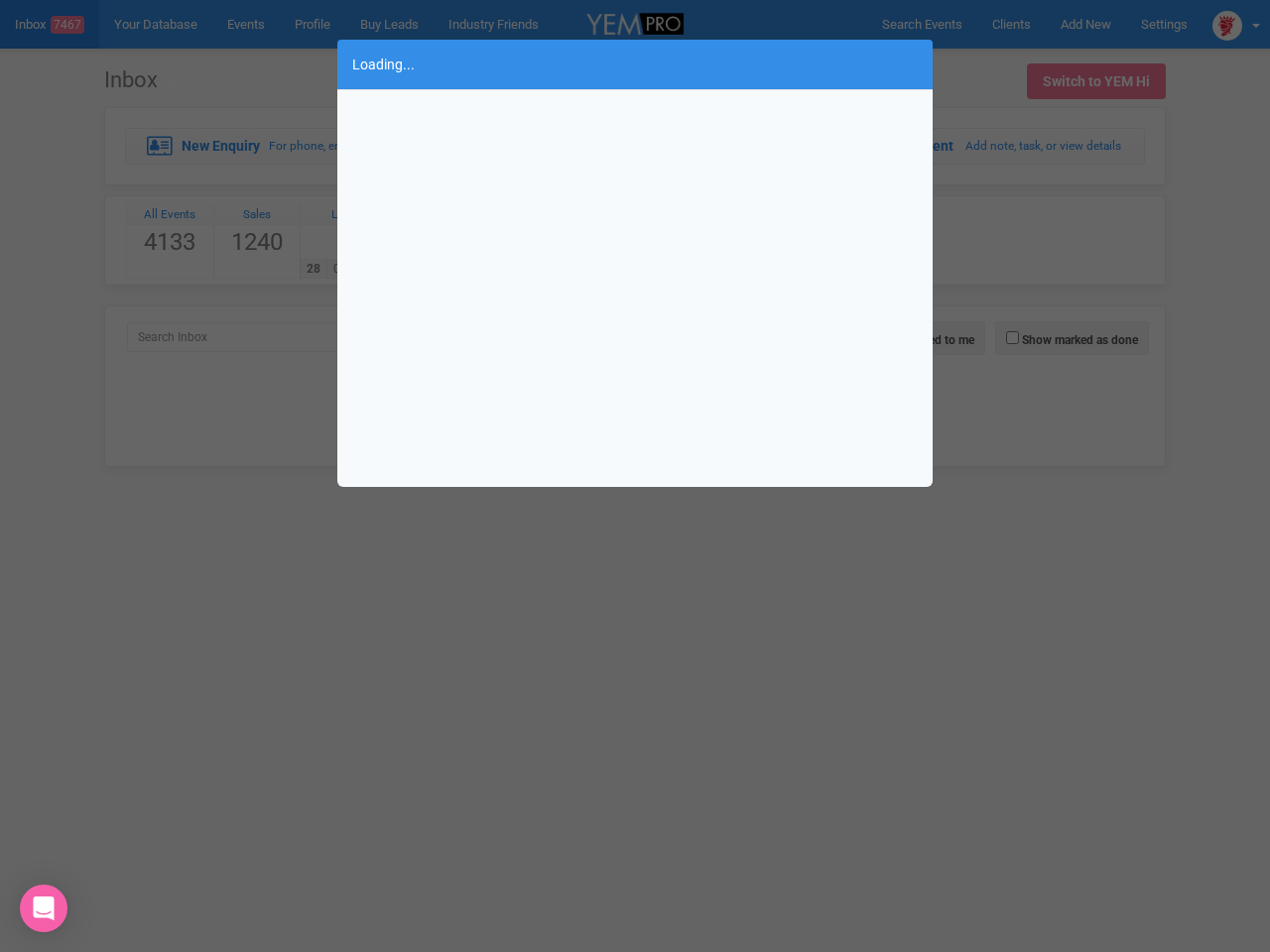 click on "Loading..." at bounding box center [635, 476] 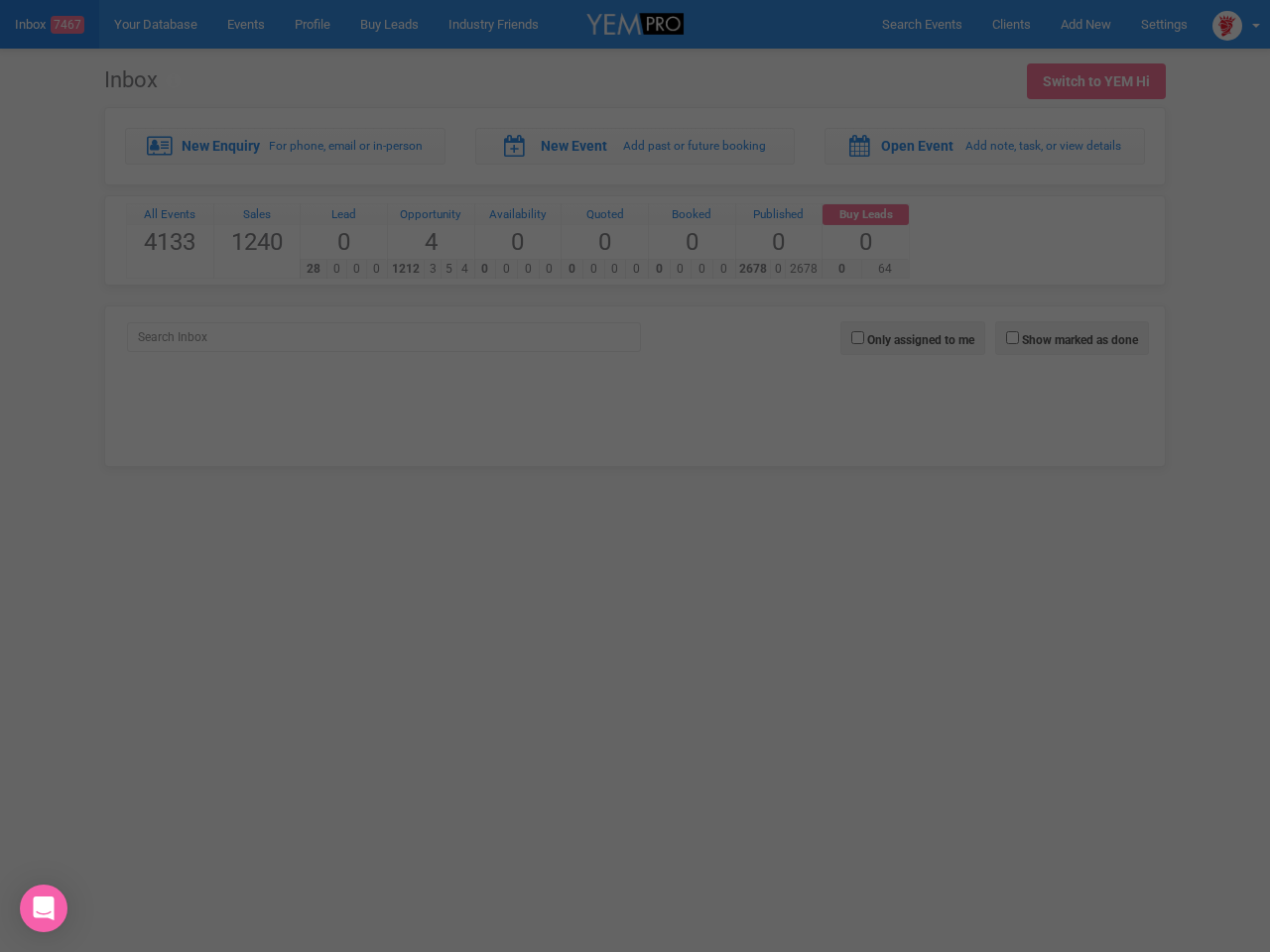 click at bounding box center (635, 249) 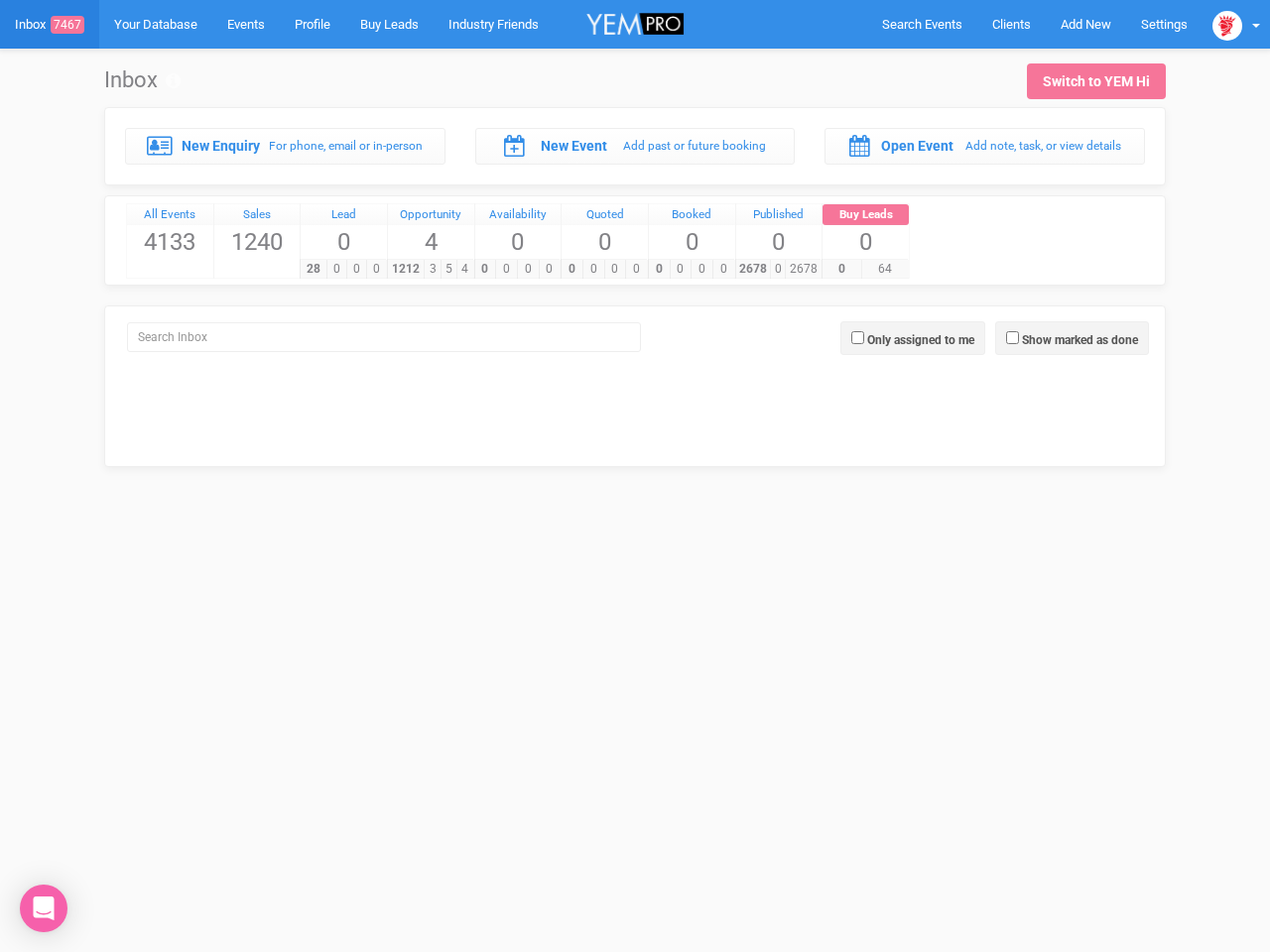 click 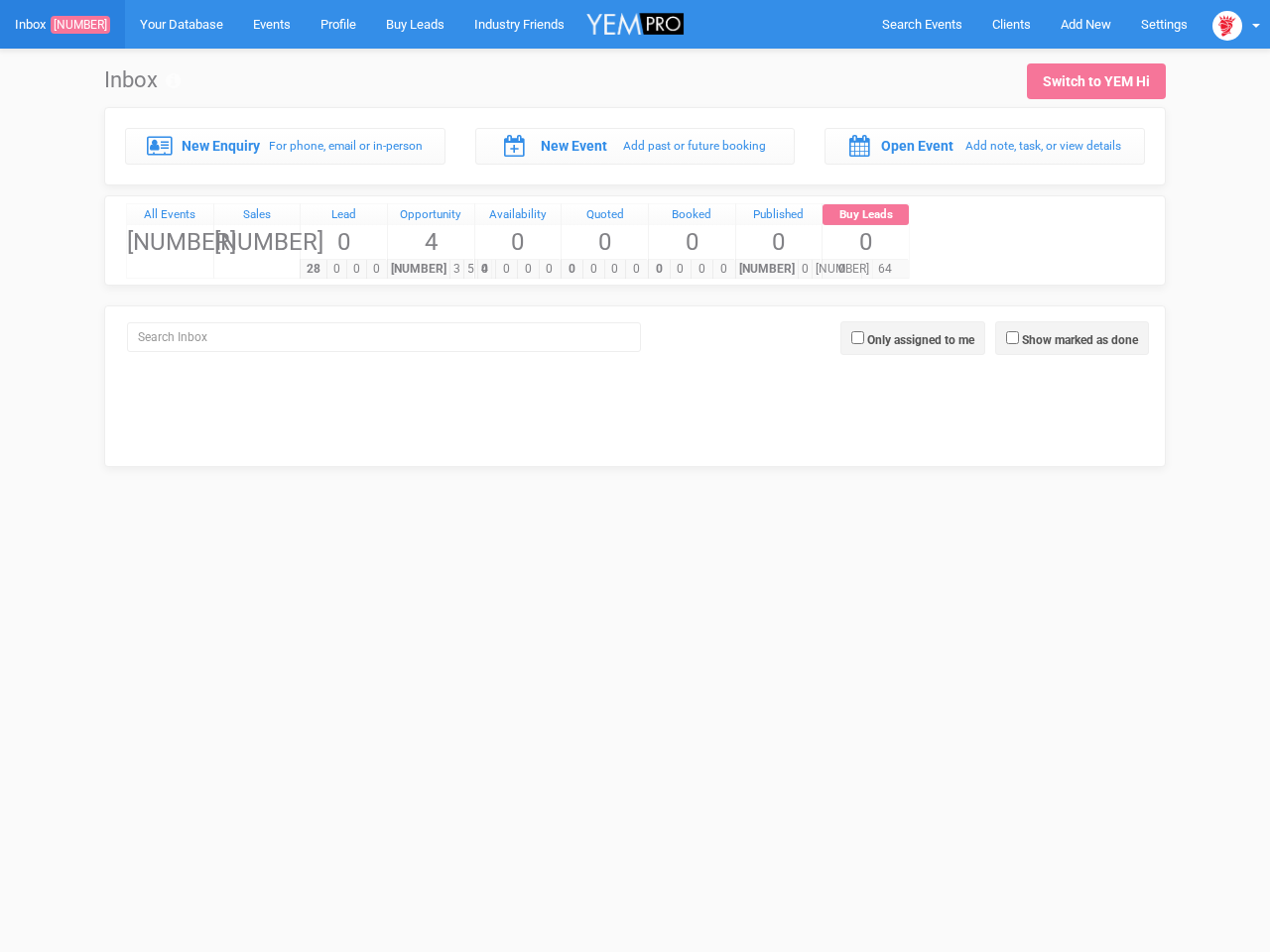 scroll, scrollTop: 0, scrollLeft: 0, axis: both 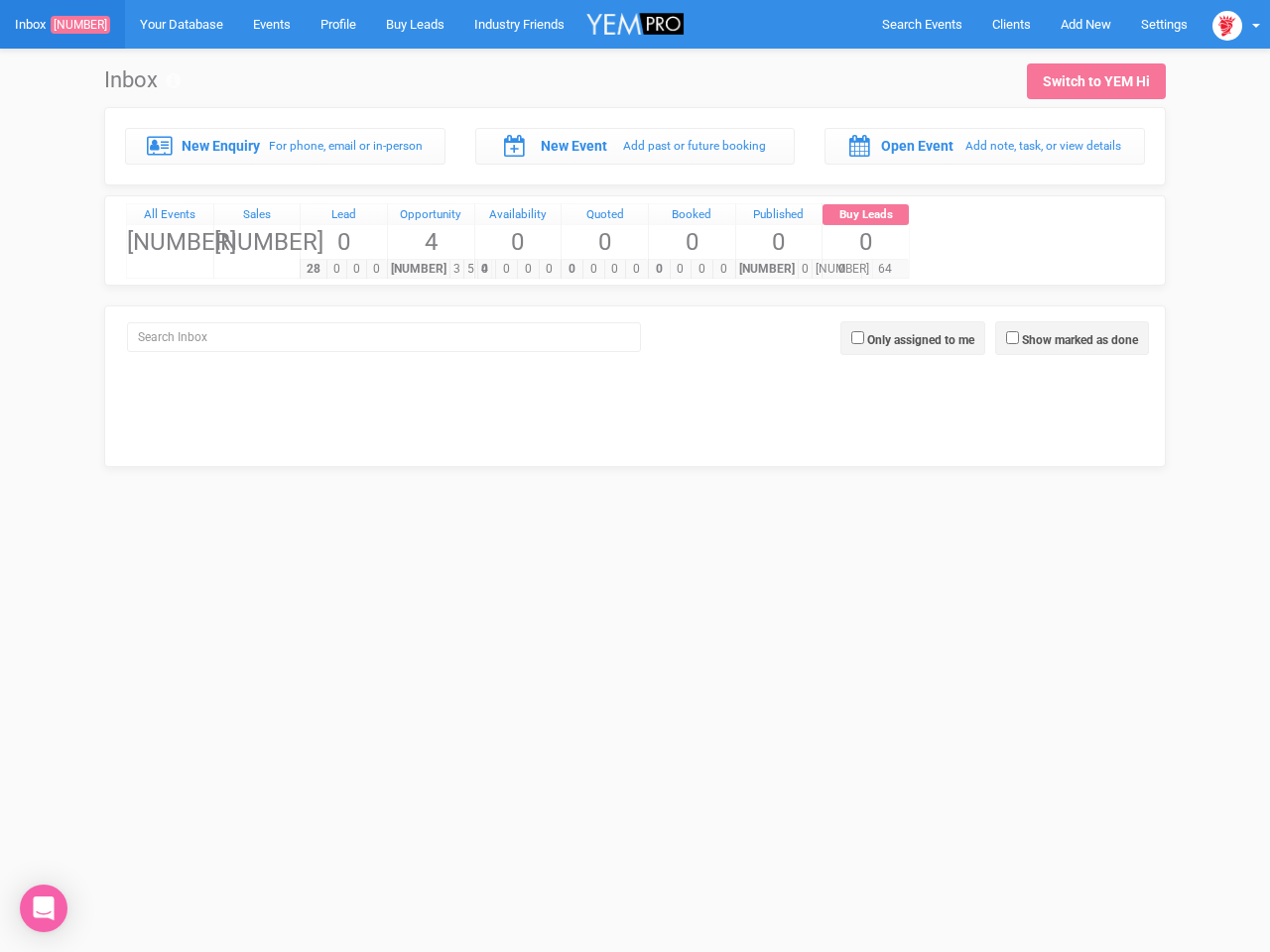 click on "[PHONE]" at bounding box center (603, 269) 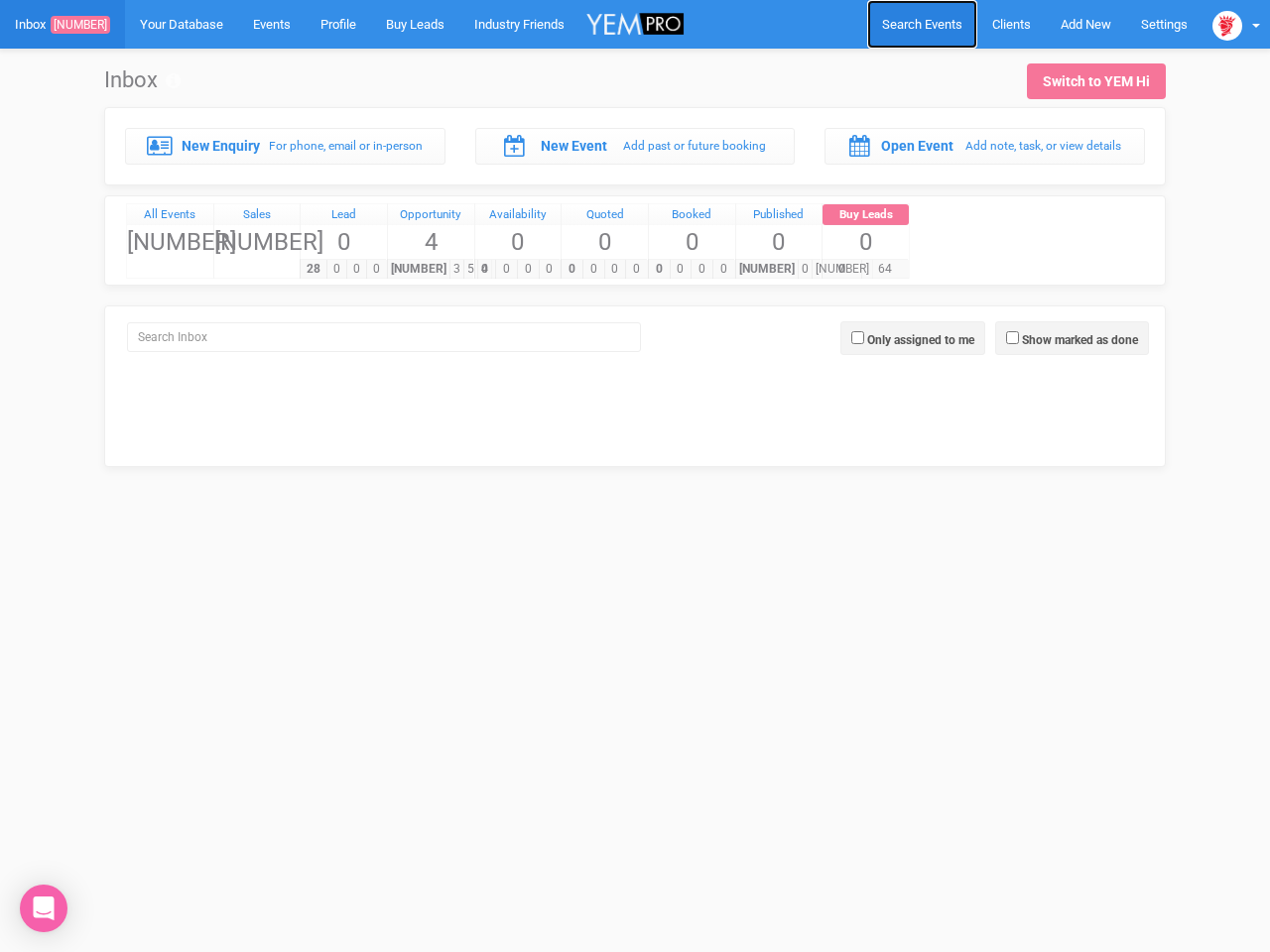 click on "Search Events" at bounding box center (922, 24) 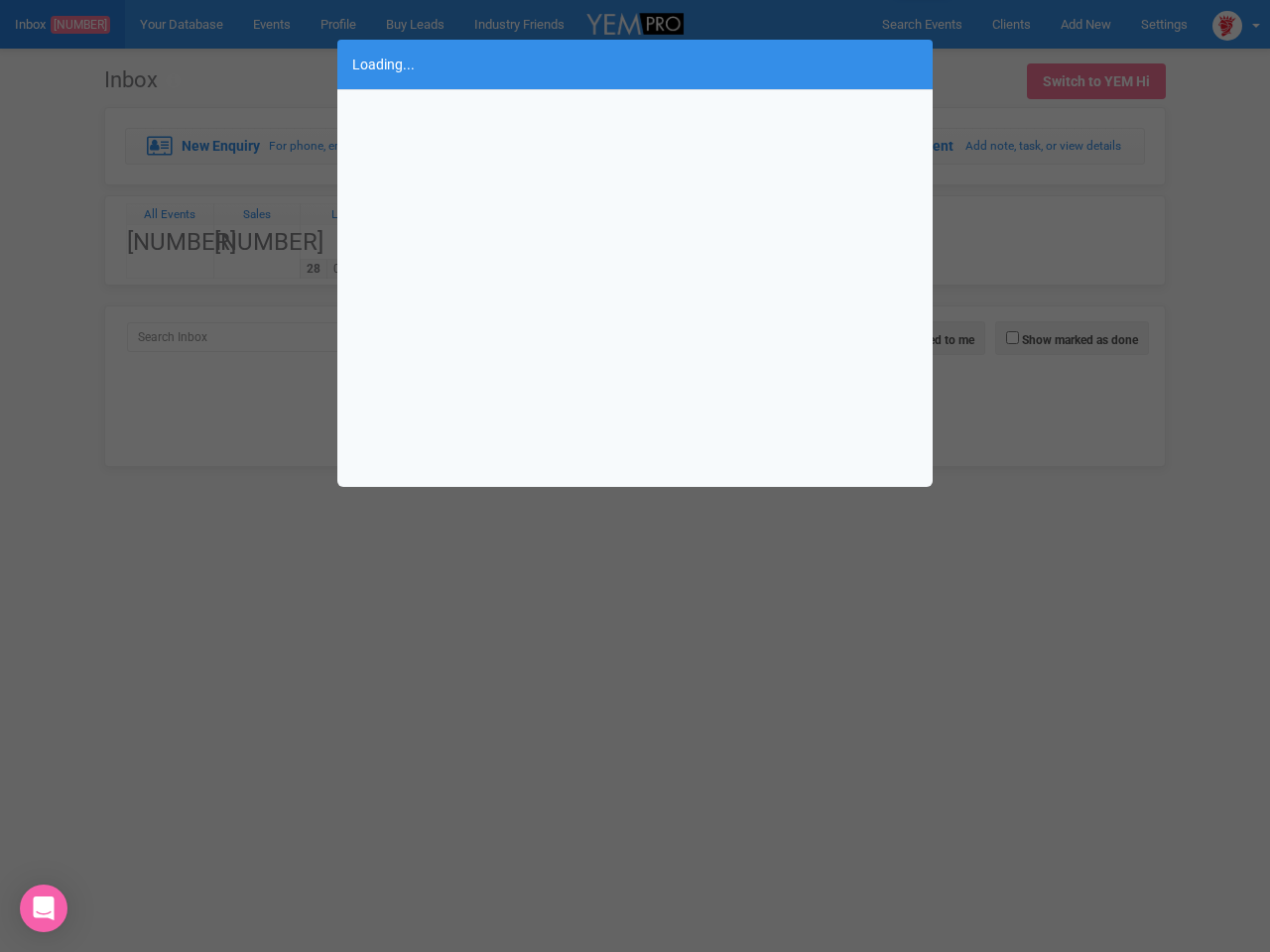 click on "Loading..." at bounding box center (635, 476) 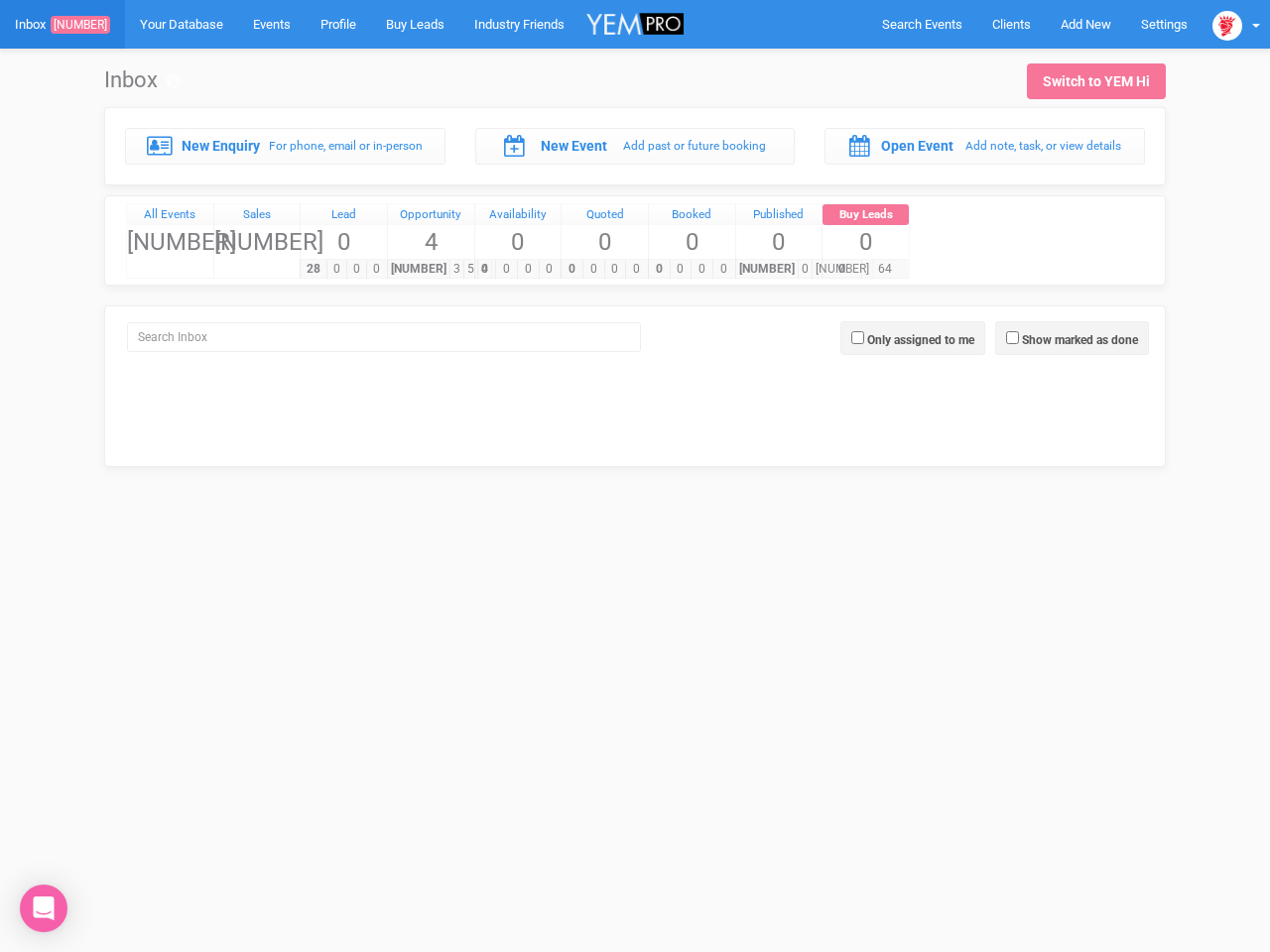 click on "Show marked as done" at bounding box center (1080, 340) 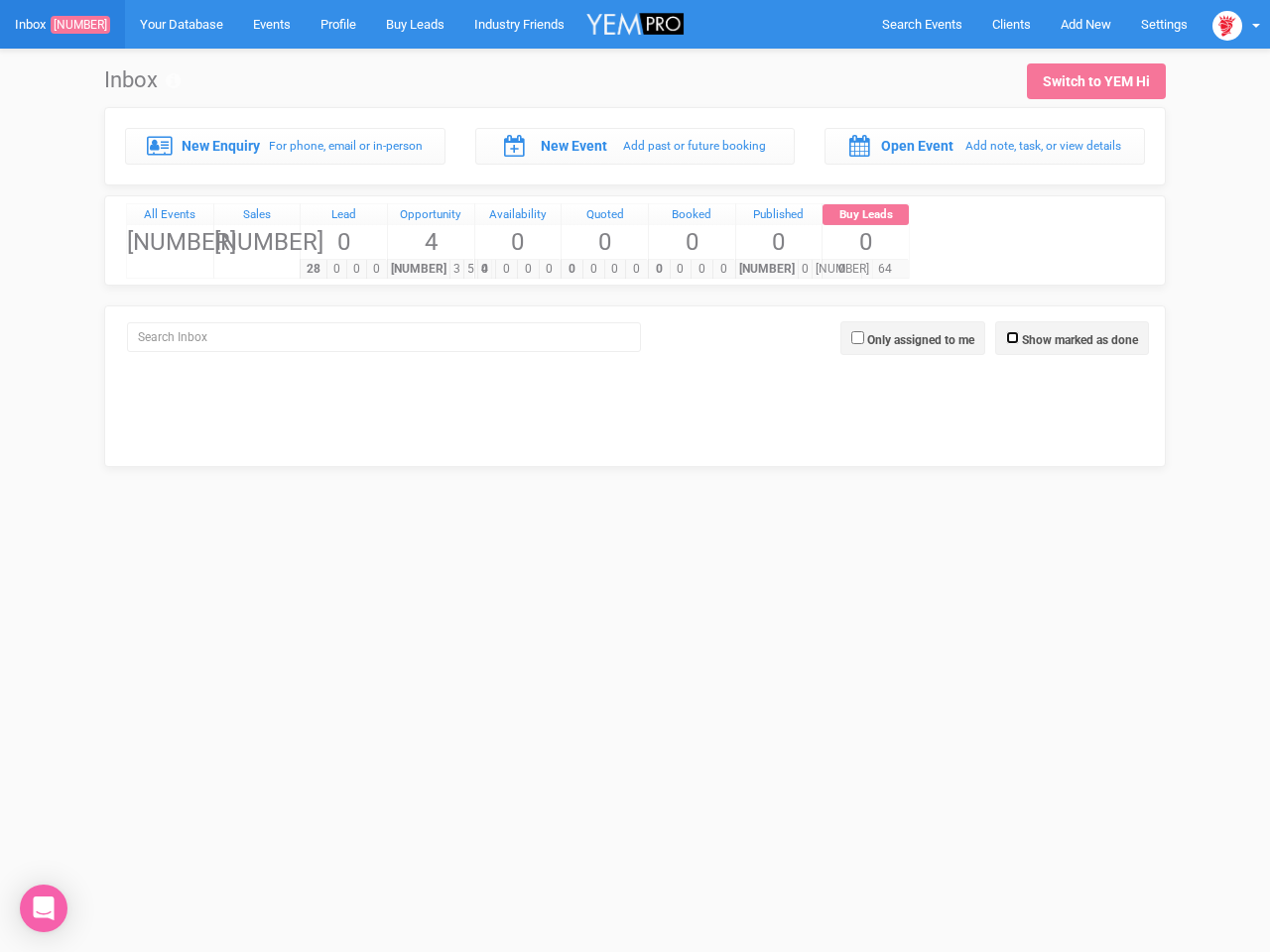 click on "Show marked as done" at bounding box center (1012, 337) 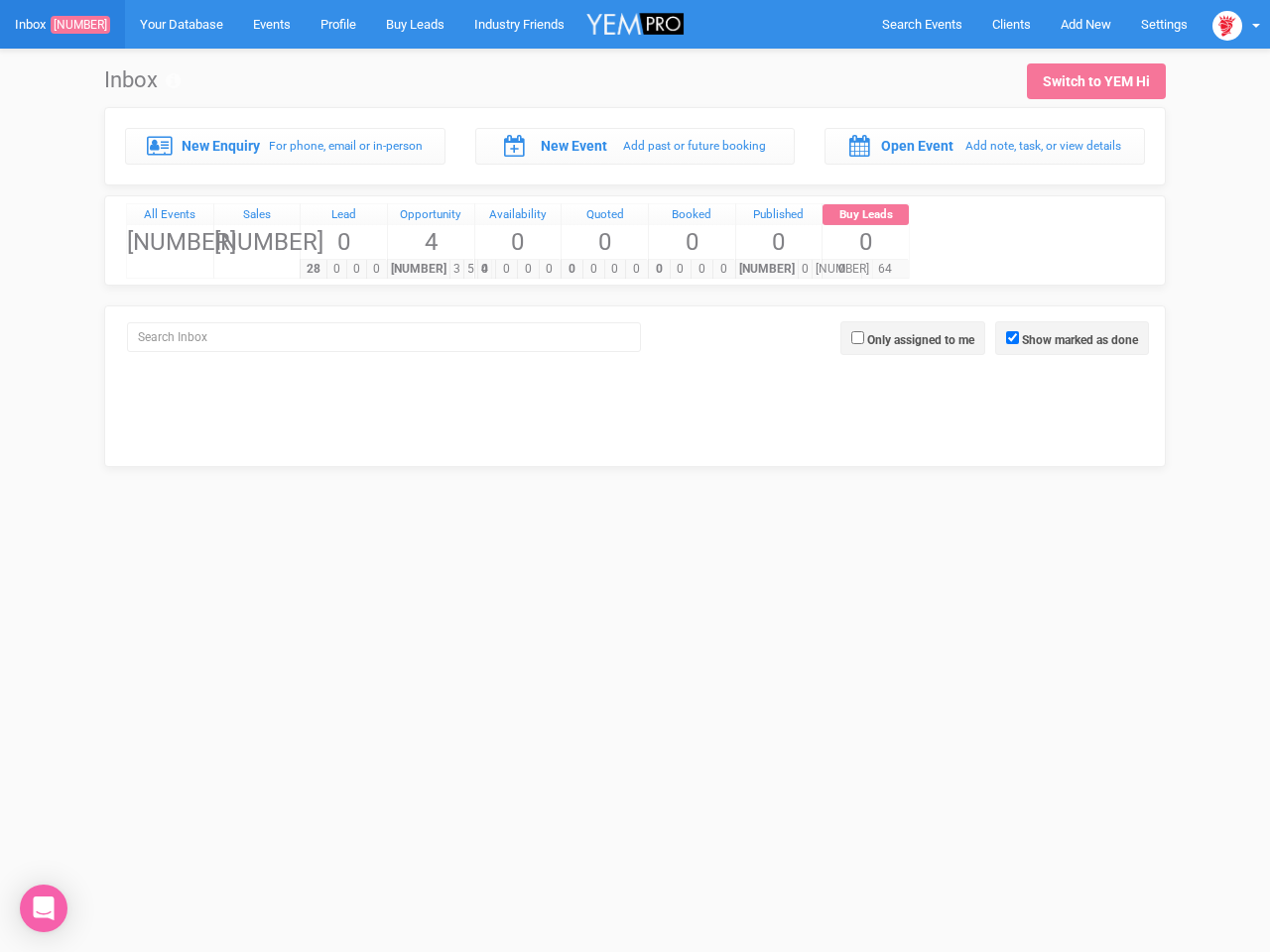 click on "Only assigned to me" at bounding box center [921, 340] 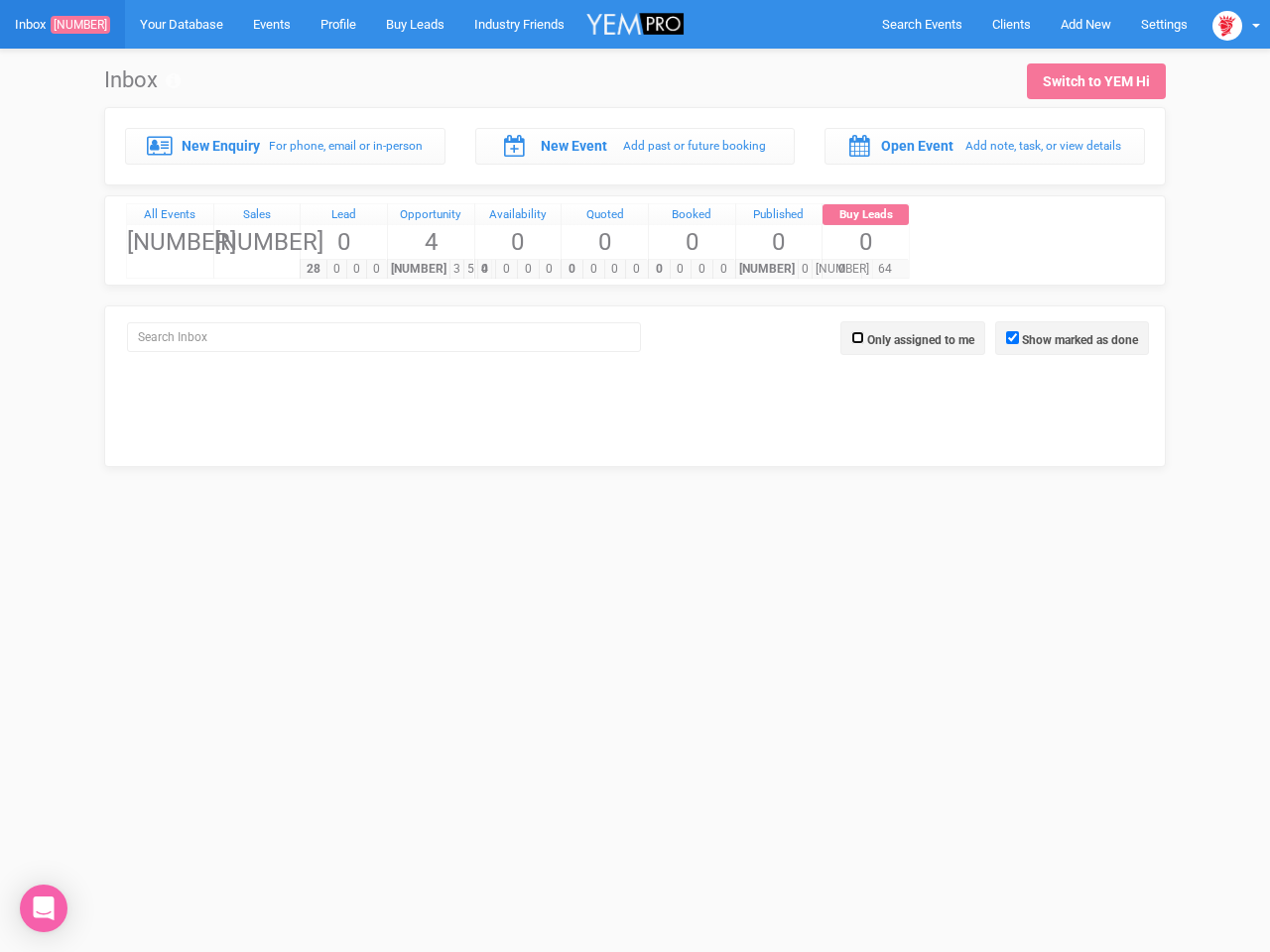 checkbox on "true" 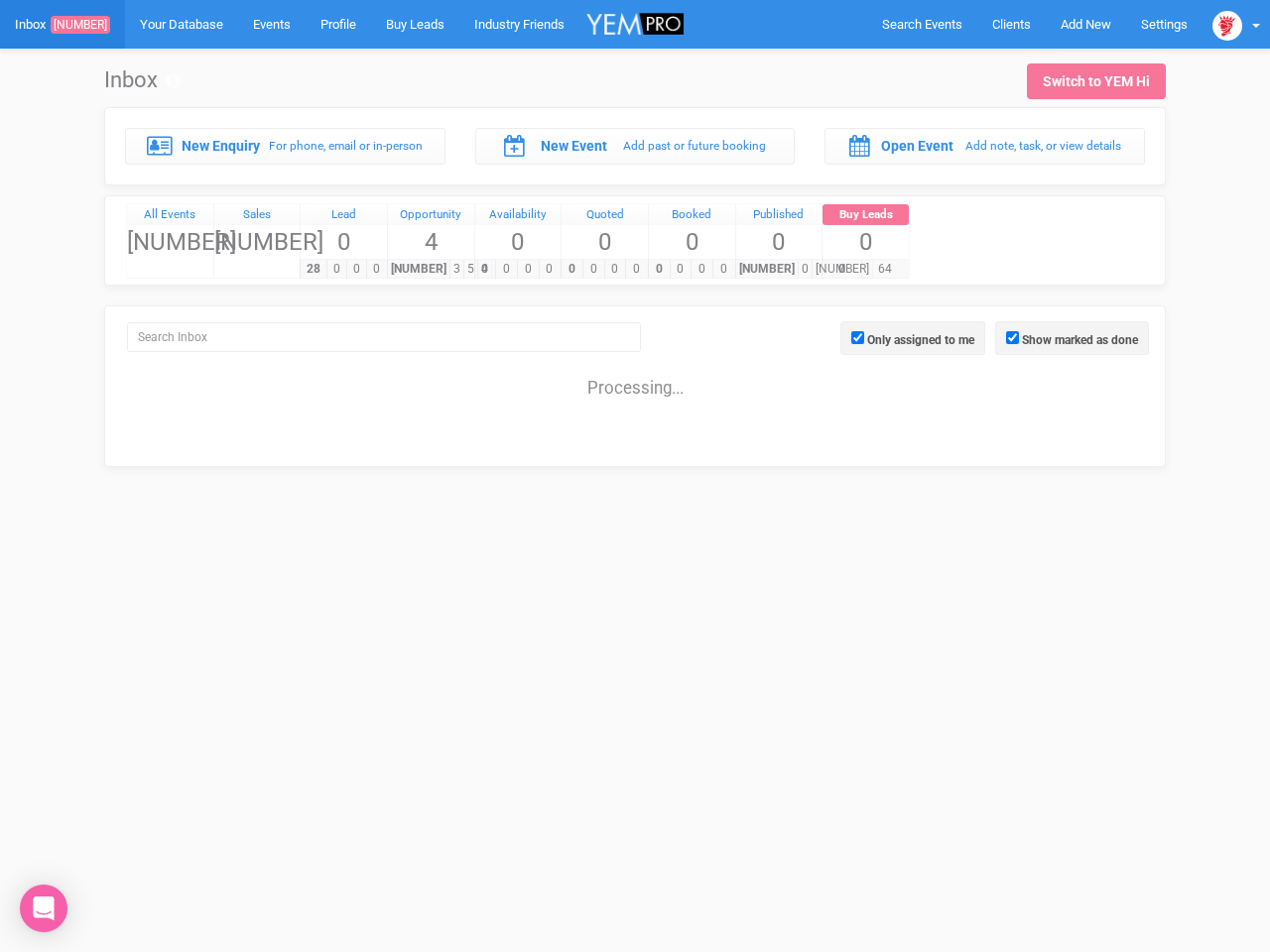 click 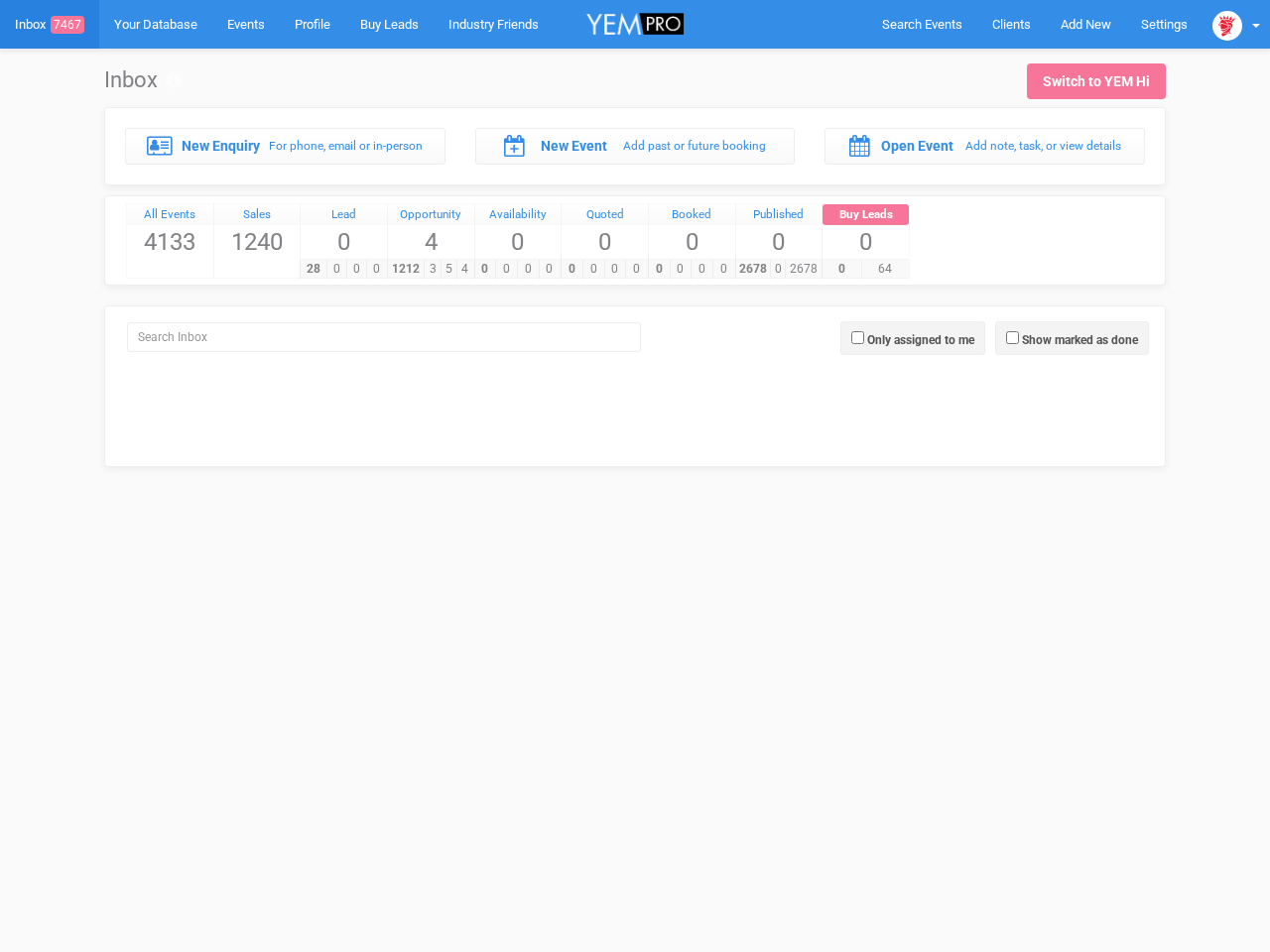 scroll, scrollTop: 0, scrollLeft: 0, axis: both 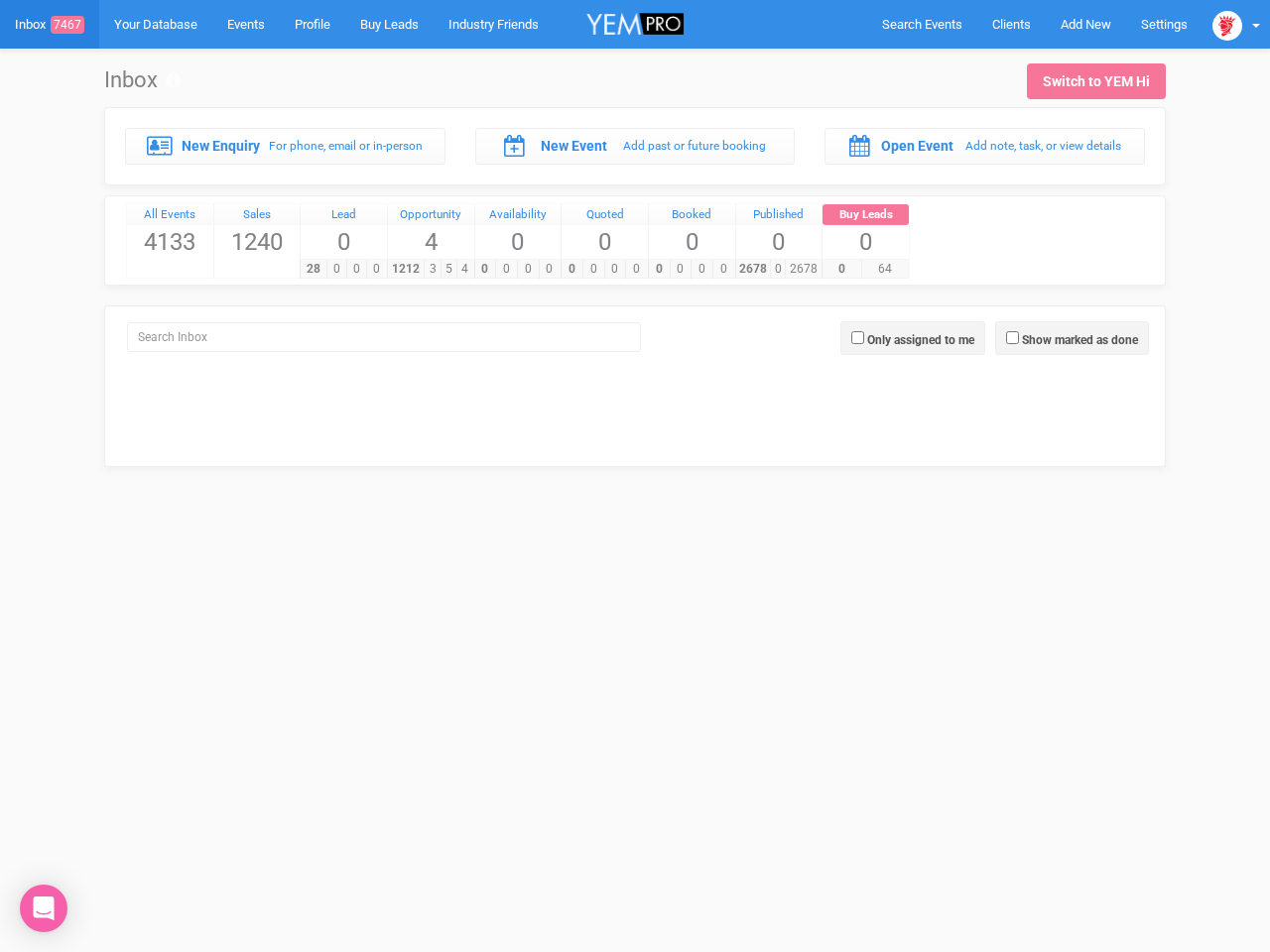 click on "0
0
0
0" at bounding box center (603, 269) 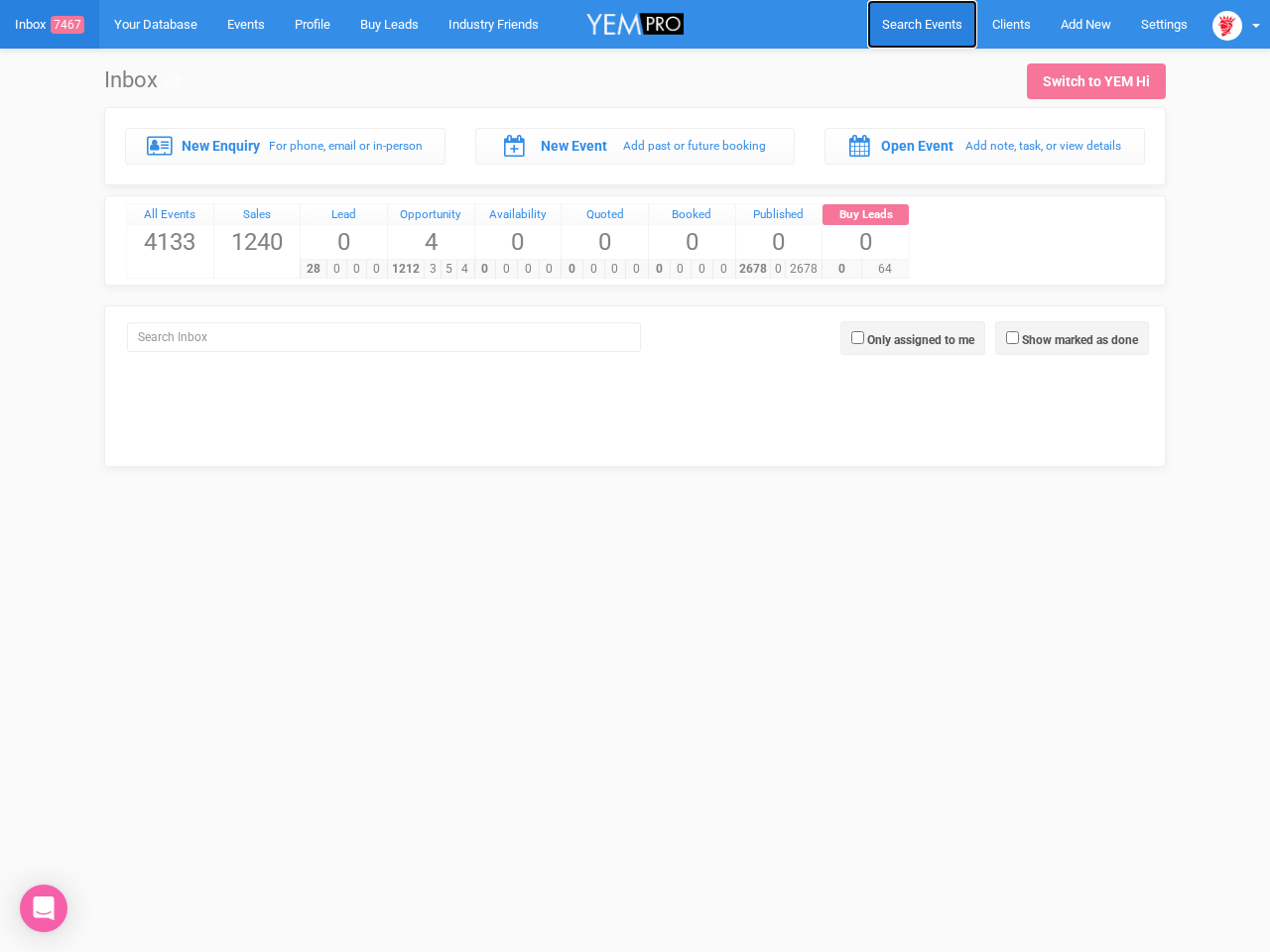 click on "Search Events" at bounding box center [922, 24] 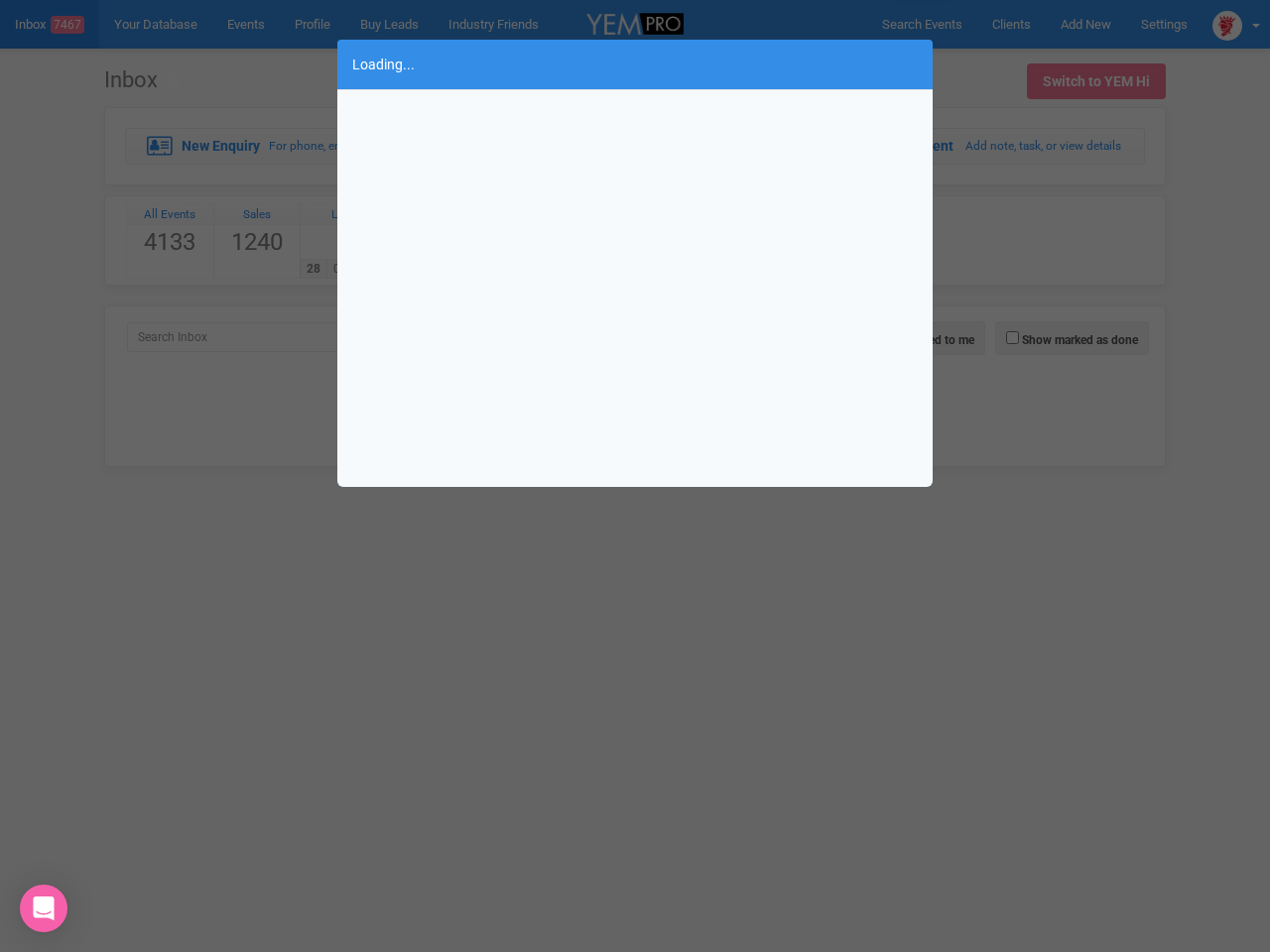click on "Loading..." at bounding box center (635, 476) 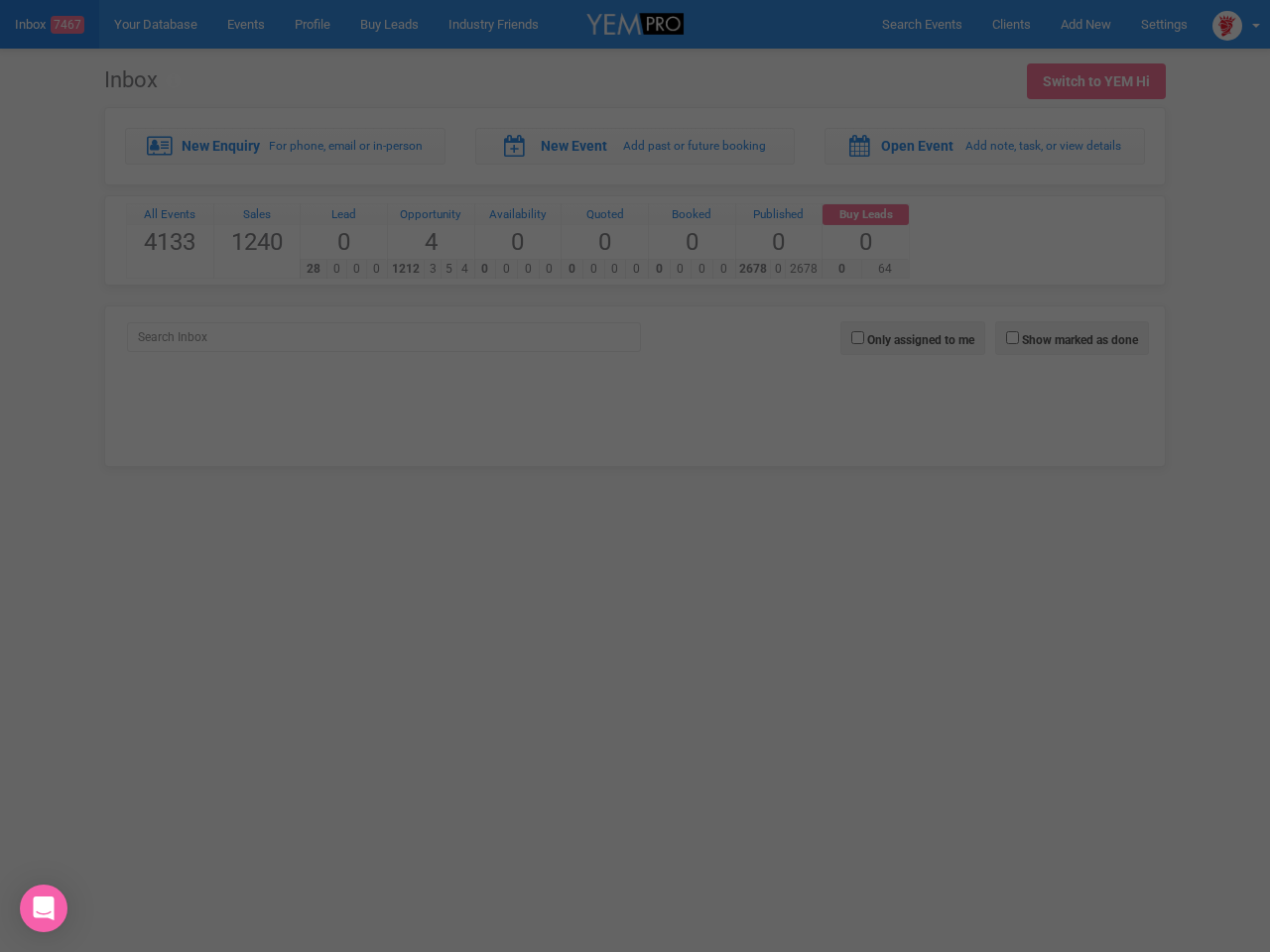 click on "Loading..." at bounding box center (635, 476) 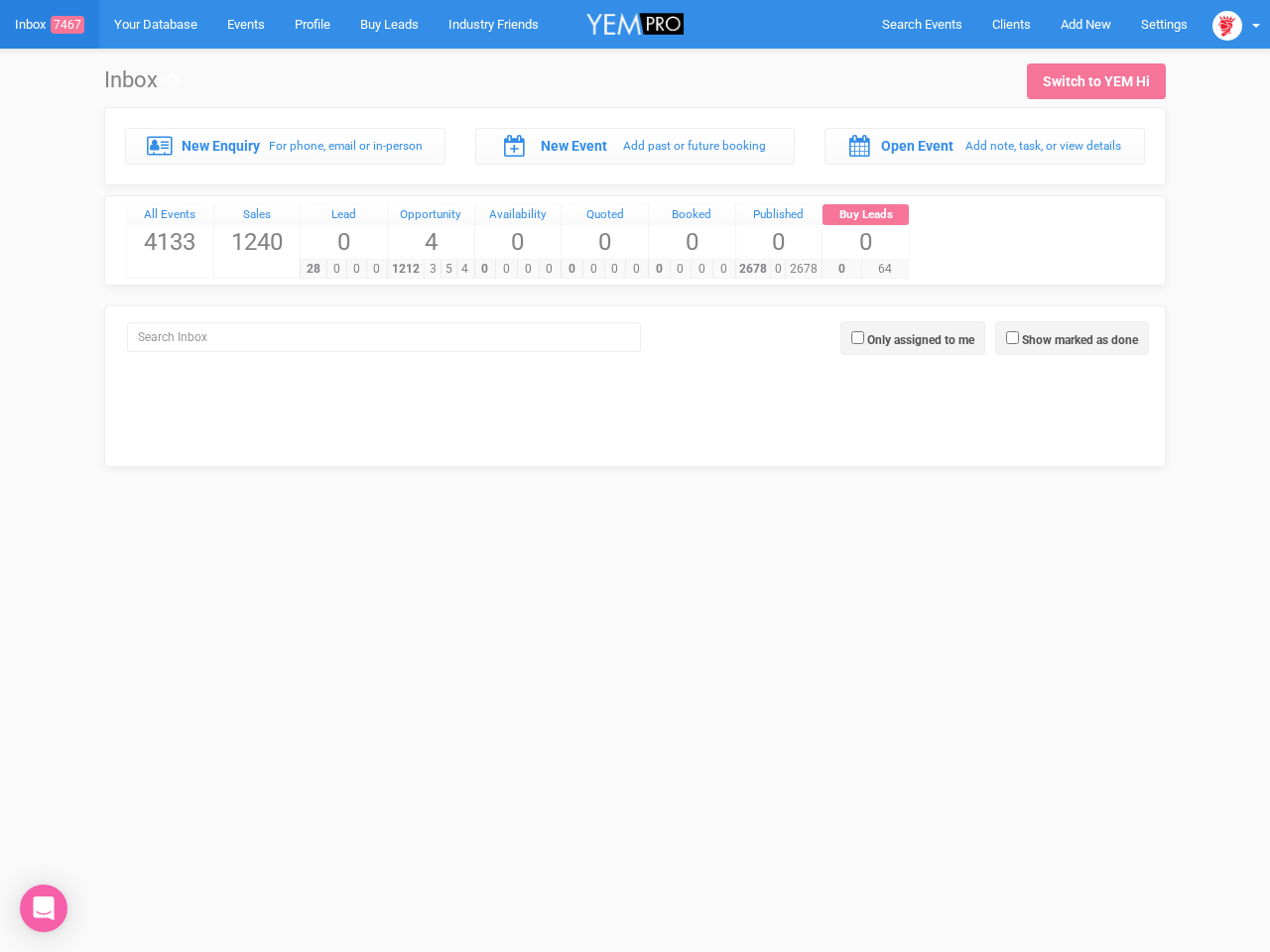 click on "Show marked as done" at bounding box center [1080, 340] 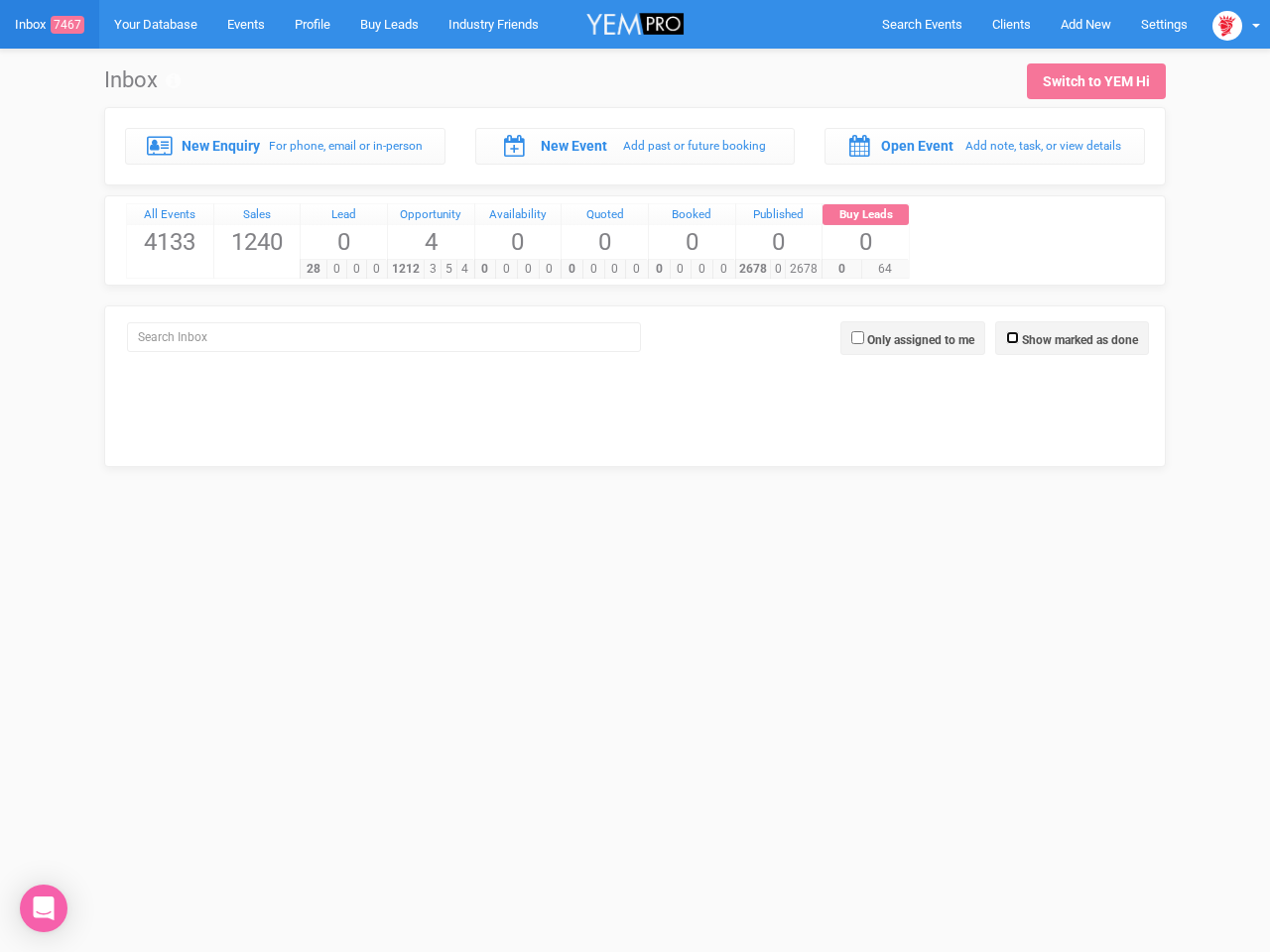 click on "Show marked as done" at bounding box center [1012, 337] 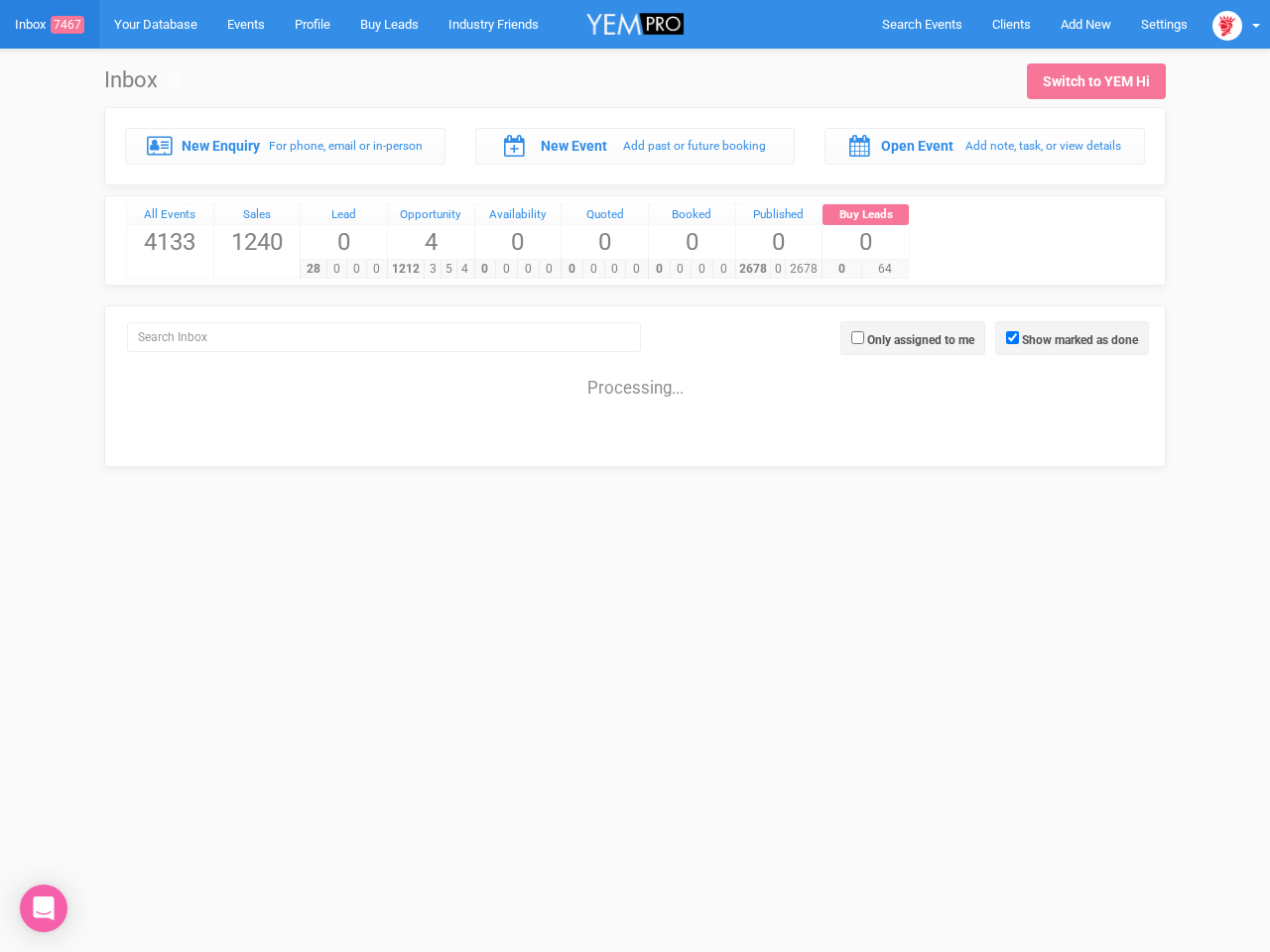 click on "Only assigned to me" at bounding box center (921, 340) 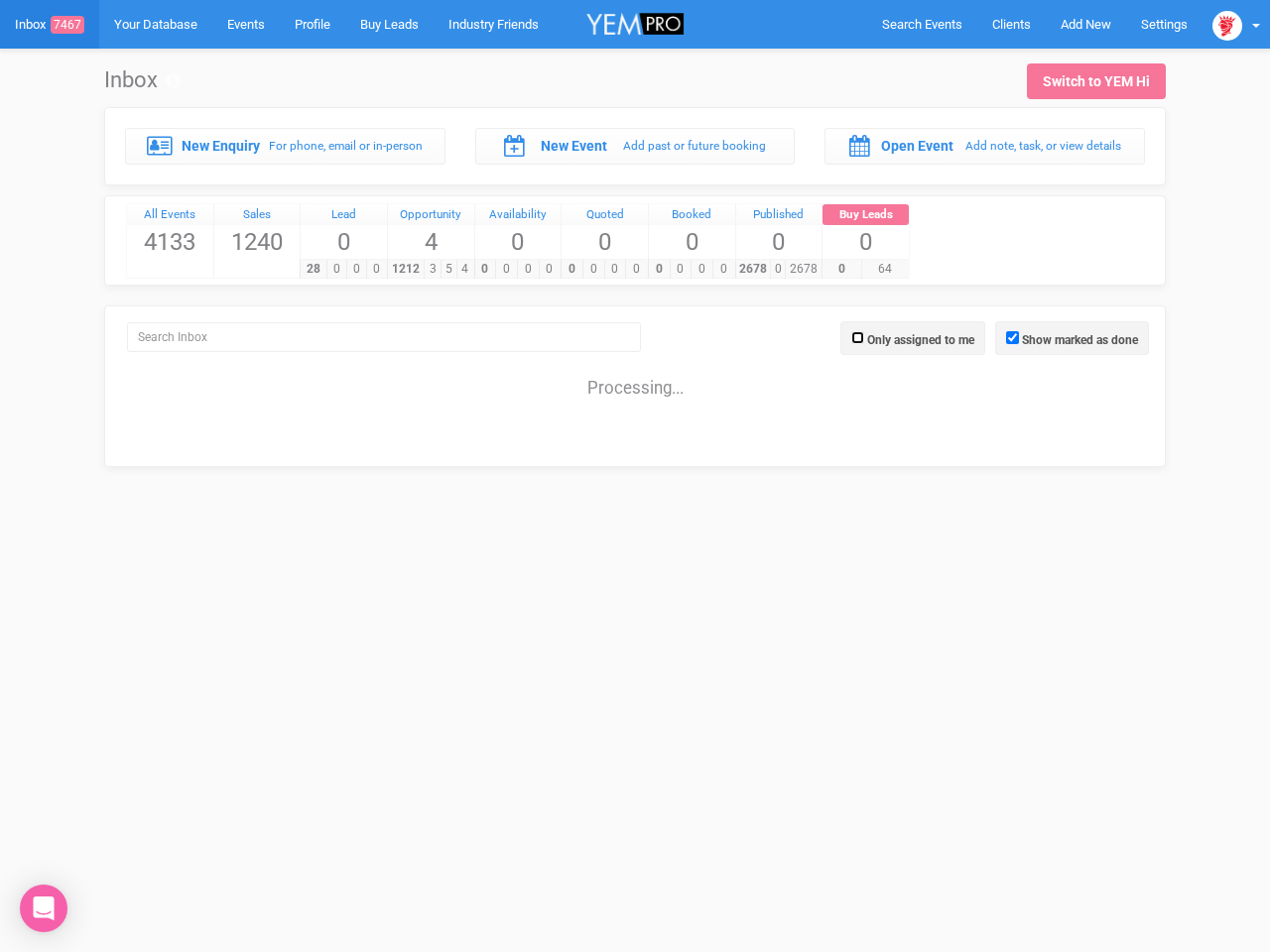 click on "Only assigned to me" at bounding box center [857, 337] 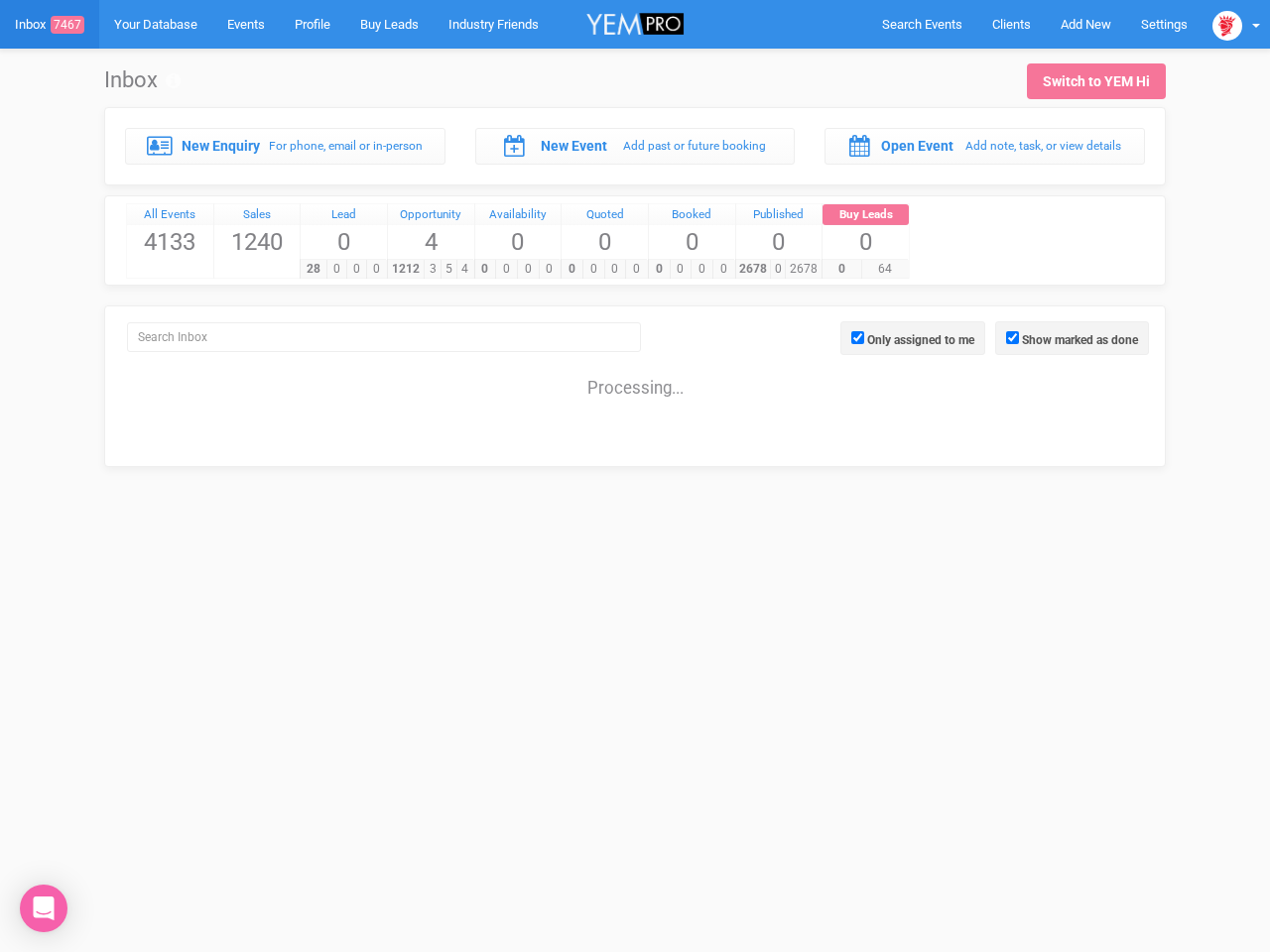 click 